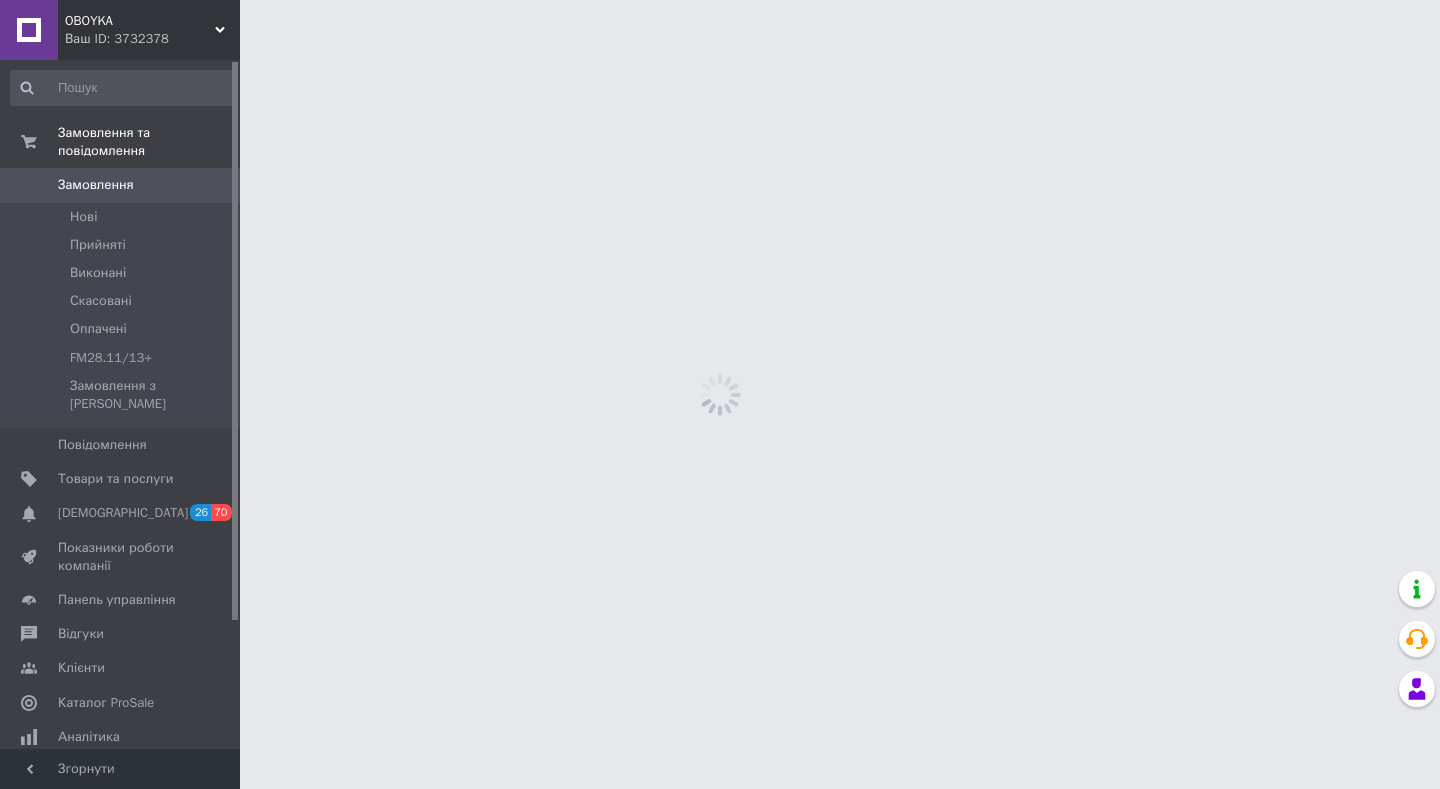 scroll, scrollTop: 0, scrollLeft: 0, axis: both 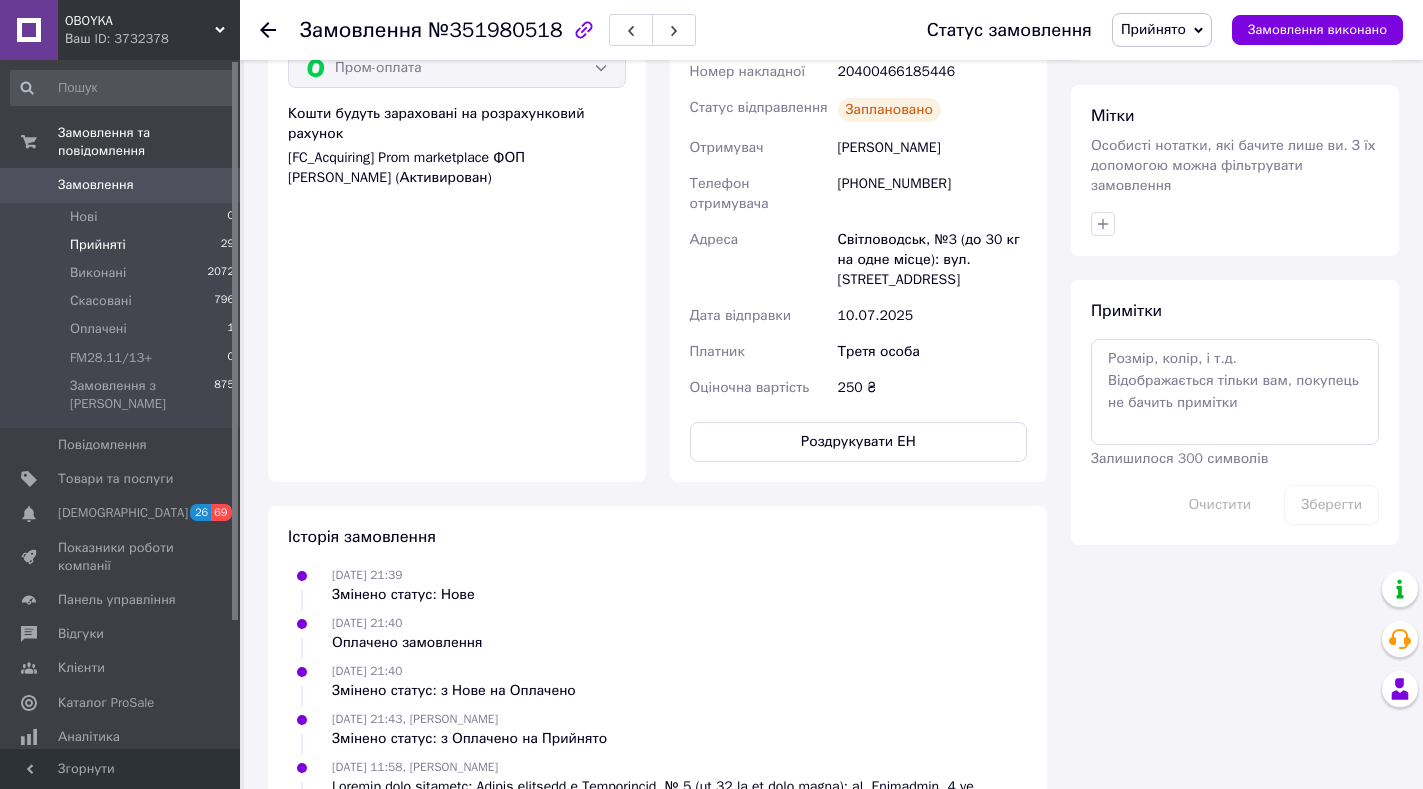 click on "Прийняті" at bounding box center [98, 245] 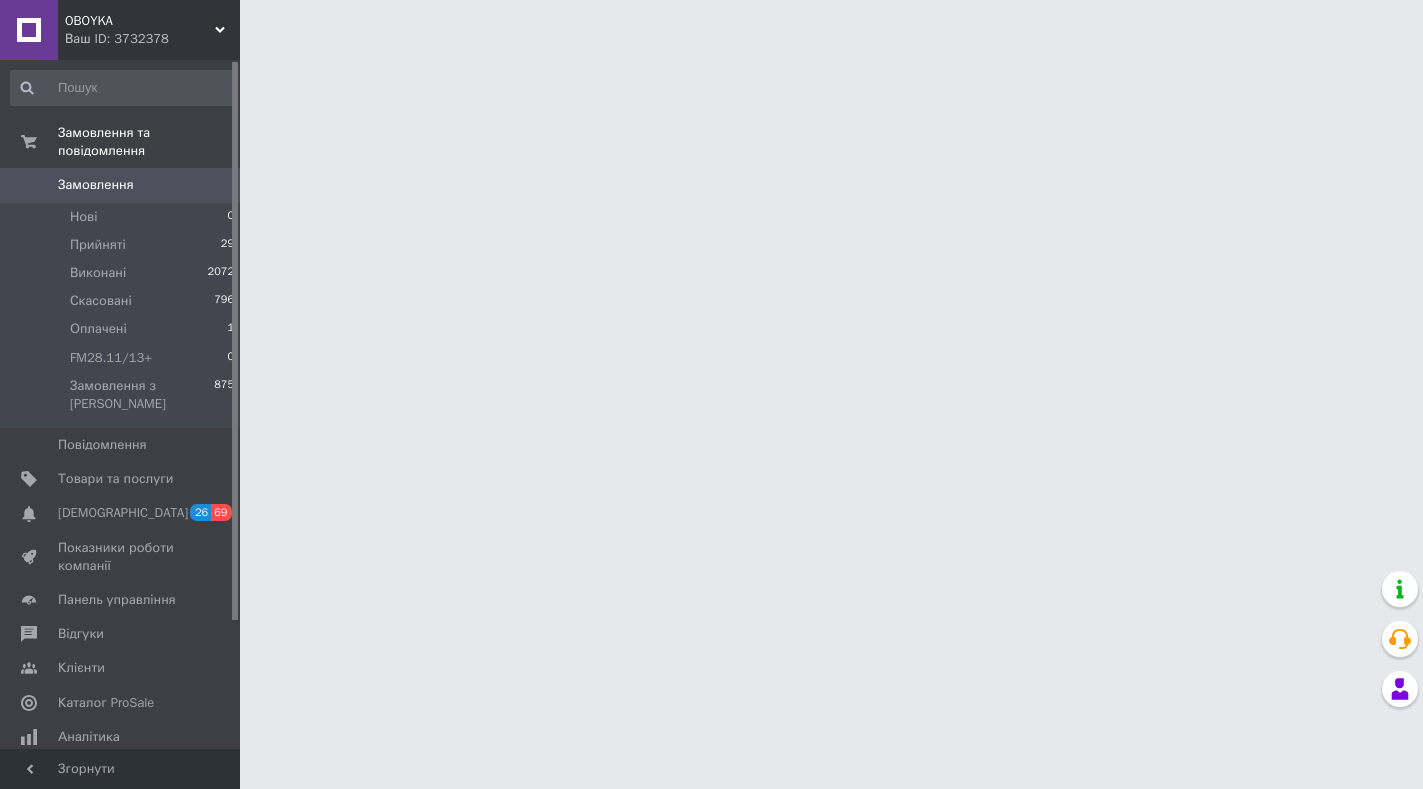 scroll, scrollTop: 0, scrollLeft: 0, axis: both 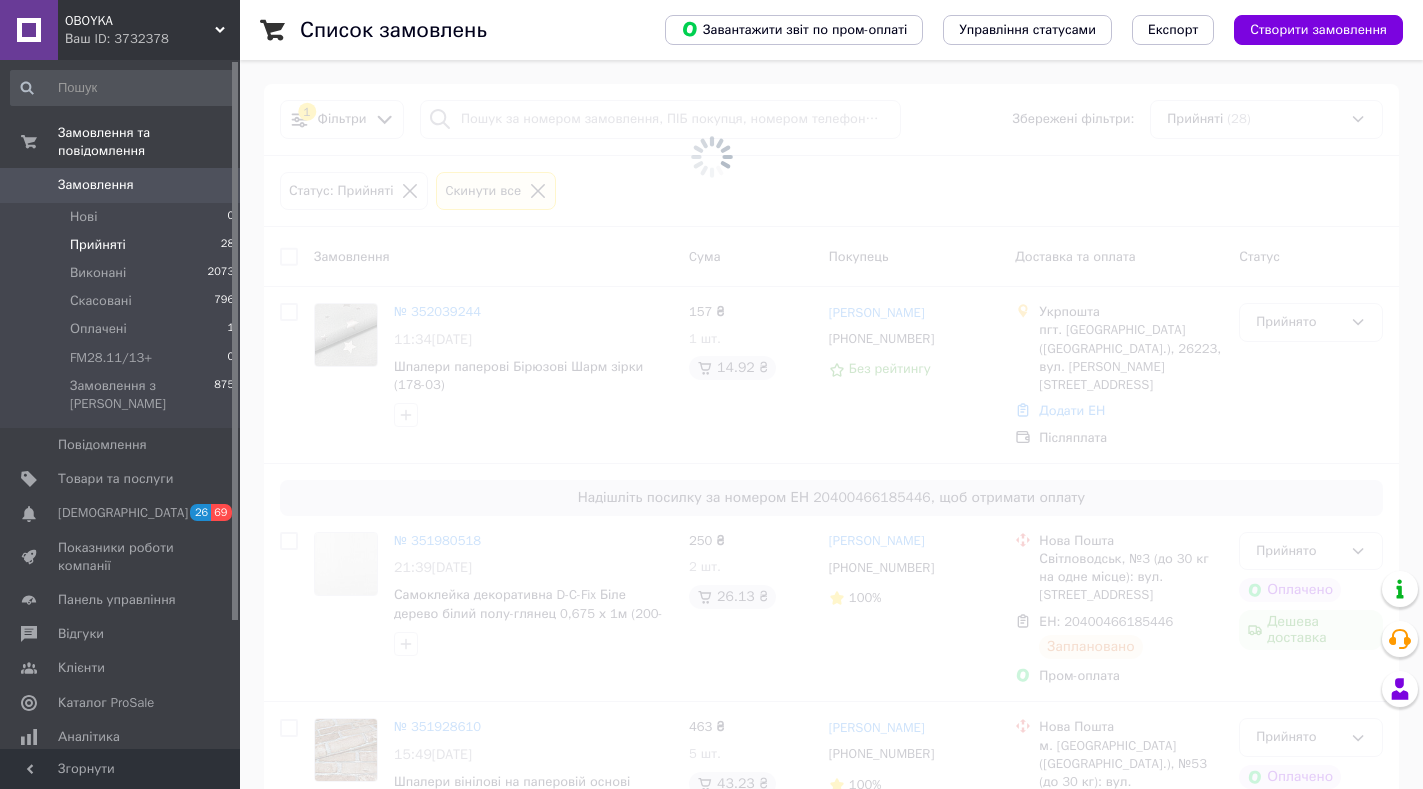 click on "Прийняті" at bounding box center (98, 245) 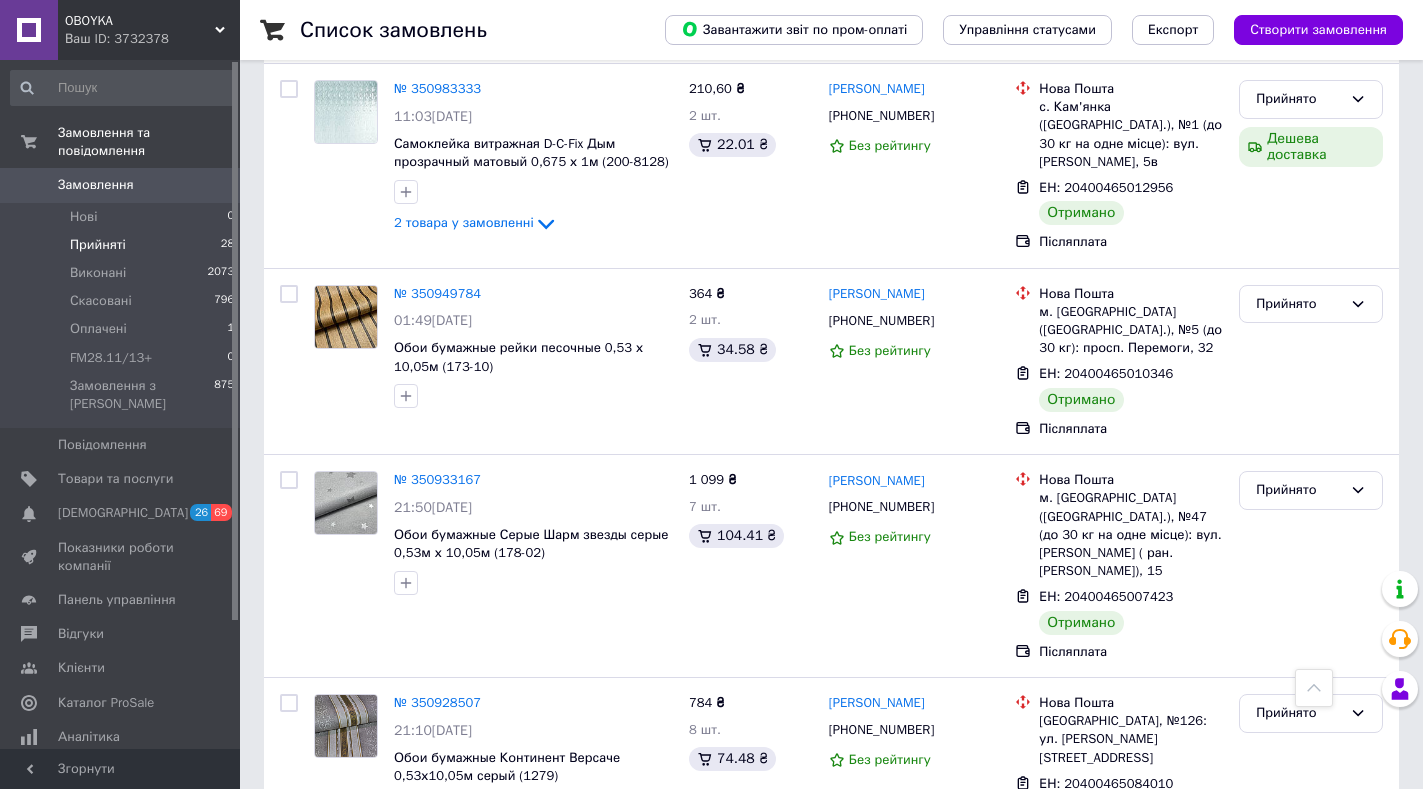 scroll, scrollTop: 3421, scrollLeft: 0, axis: vertical 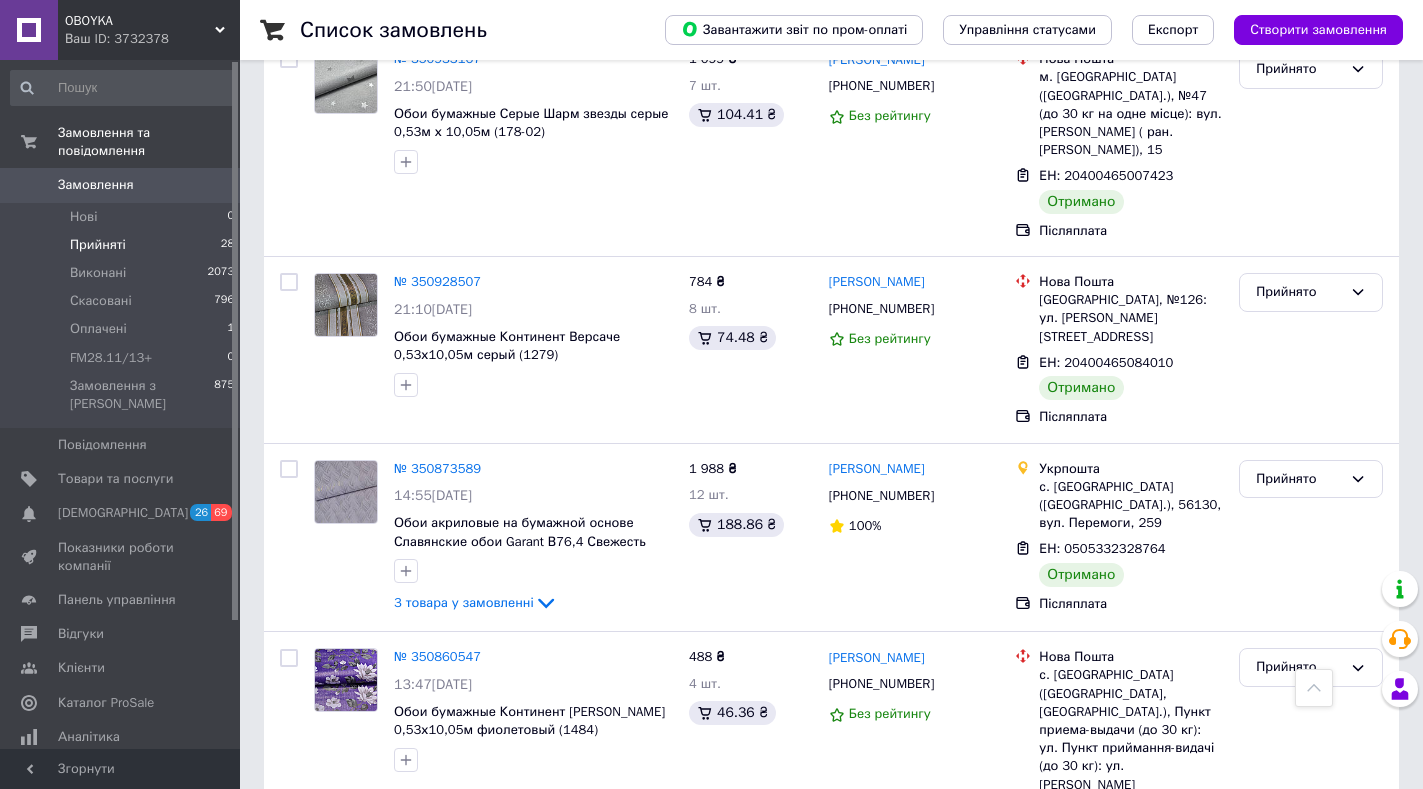 click on "2" at bounding box center (327, 954) 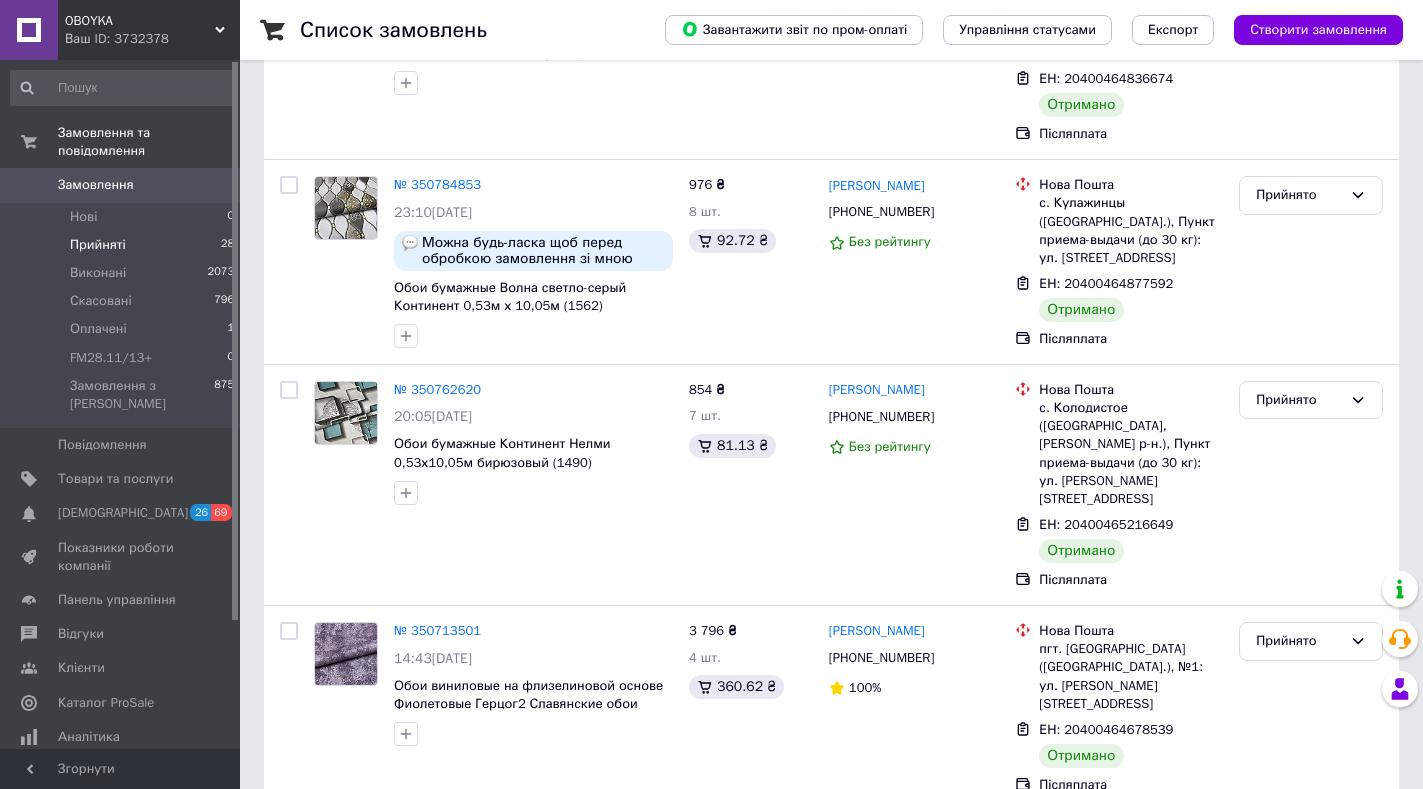 scroll, scrollTop: 1048, scrollLeft: 0, axis: vertical 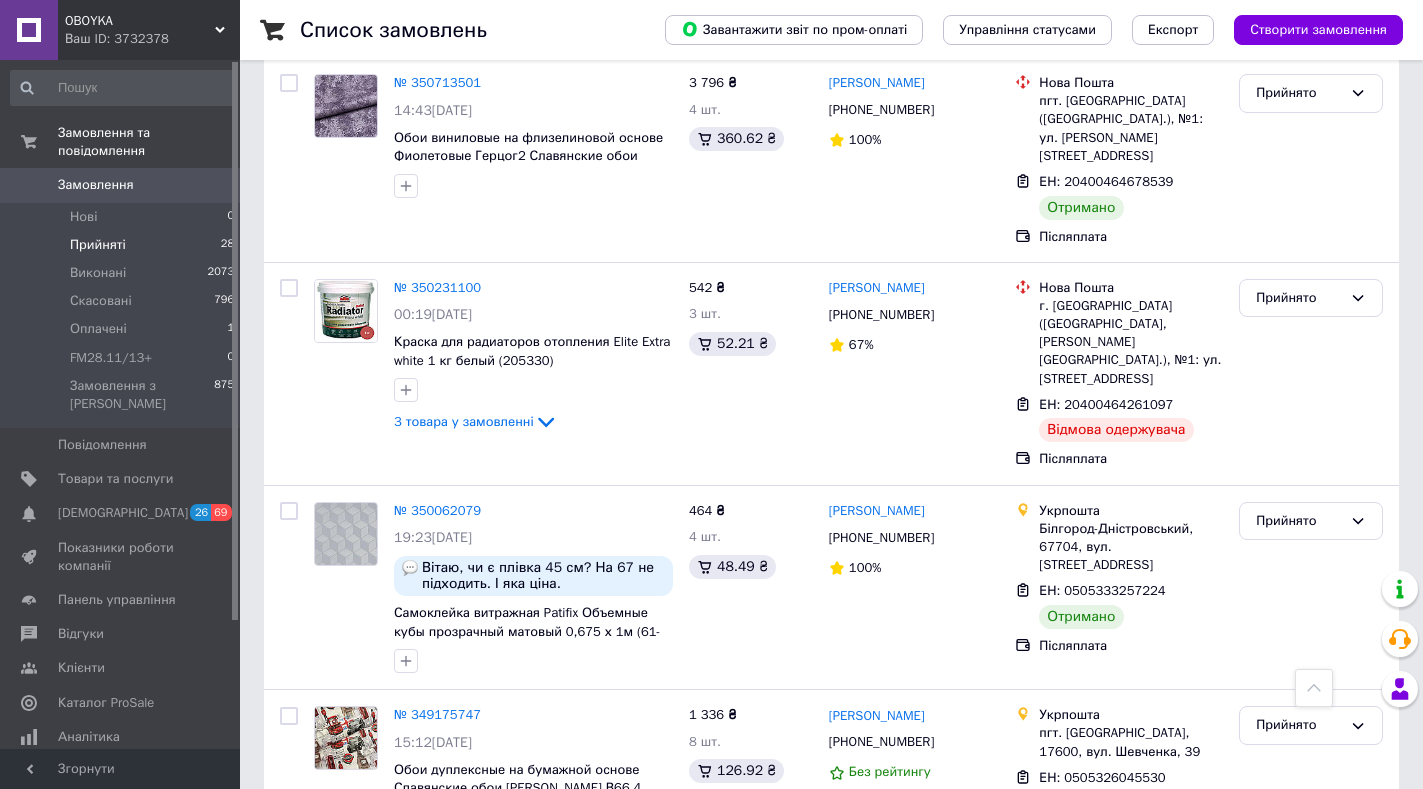 click on "1" at bounding box center (404, 919) 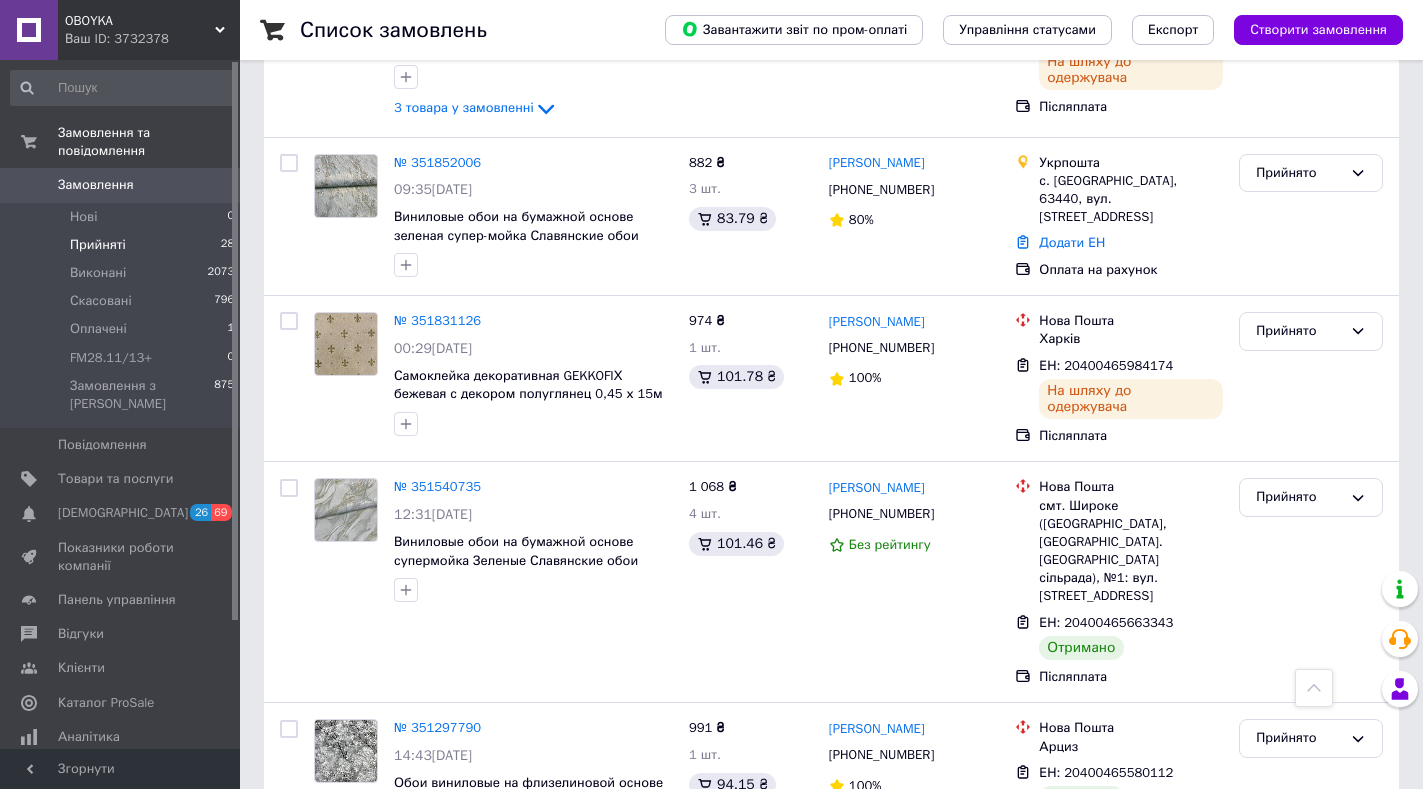 scroll, scrollTop: 1021, scrollLeft: 0, axis: vertical 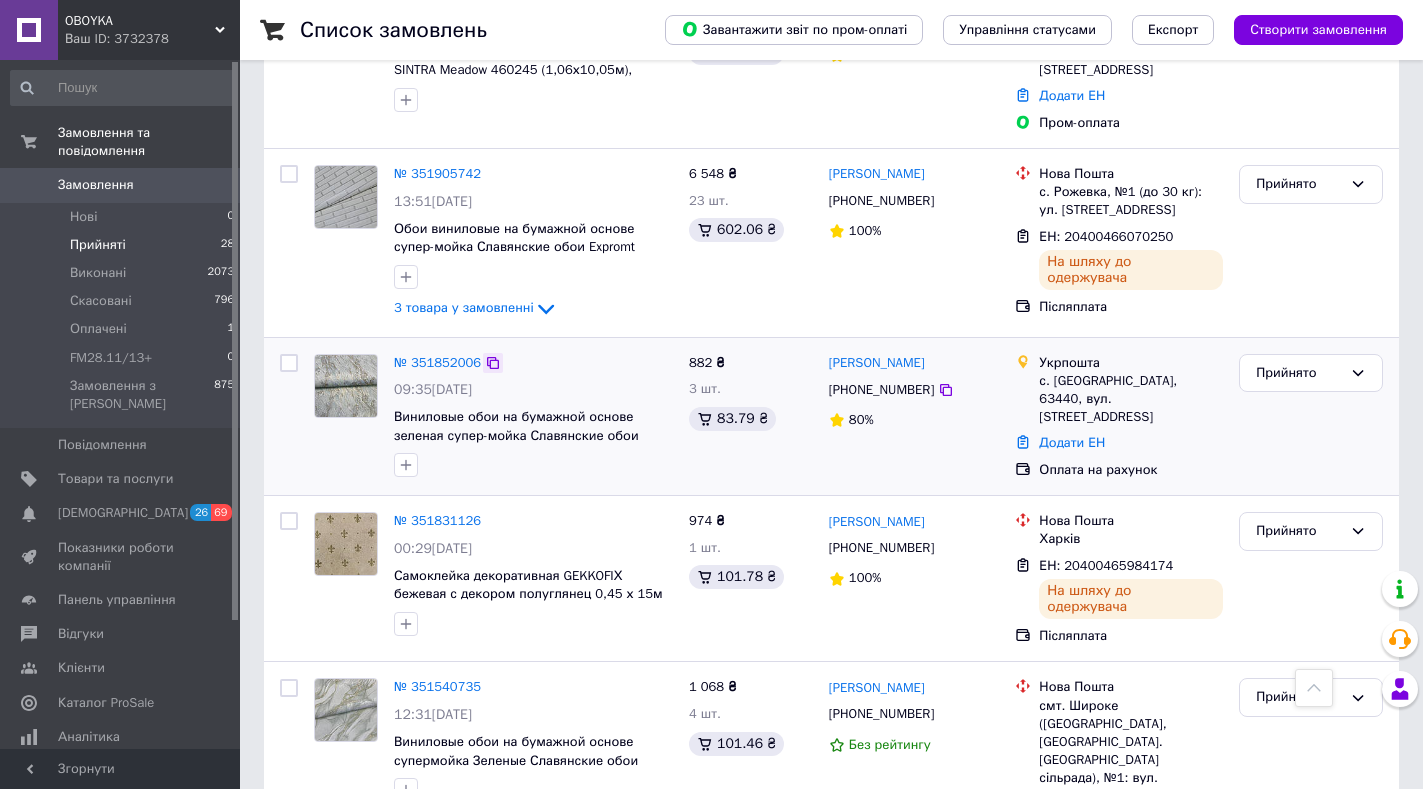 click 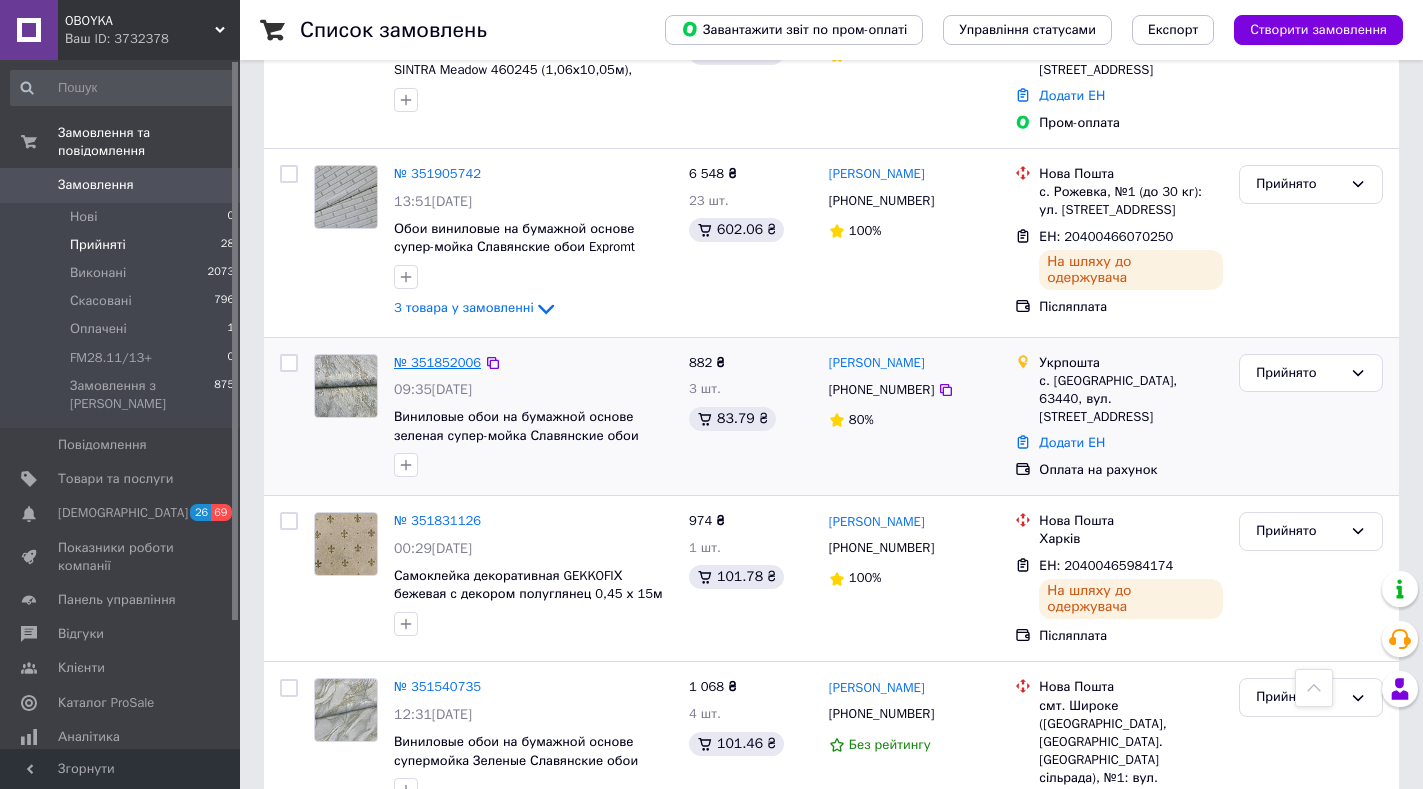 click on "№ 351852006" at bounding box center [437, 362] 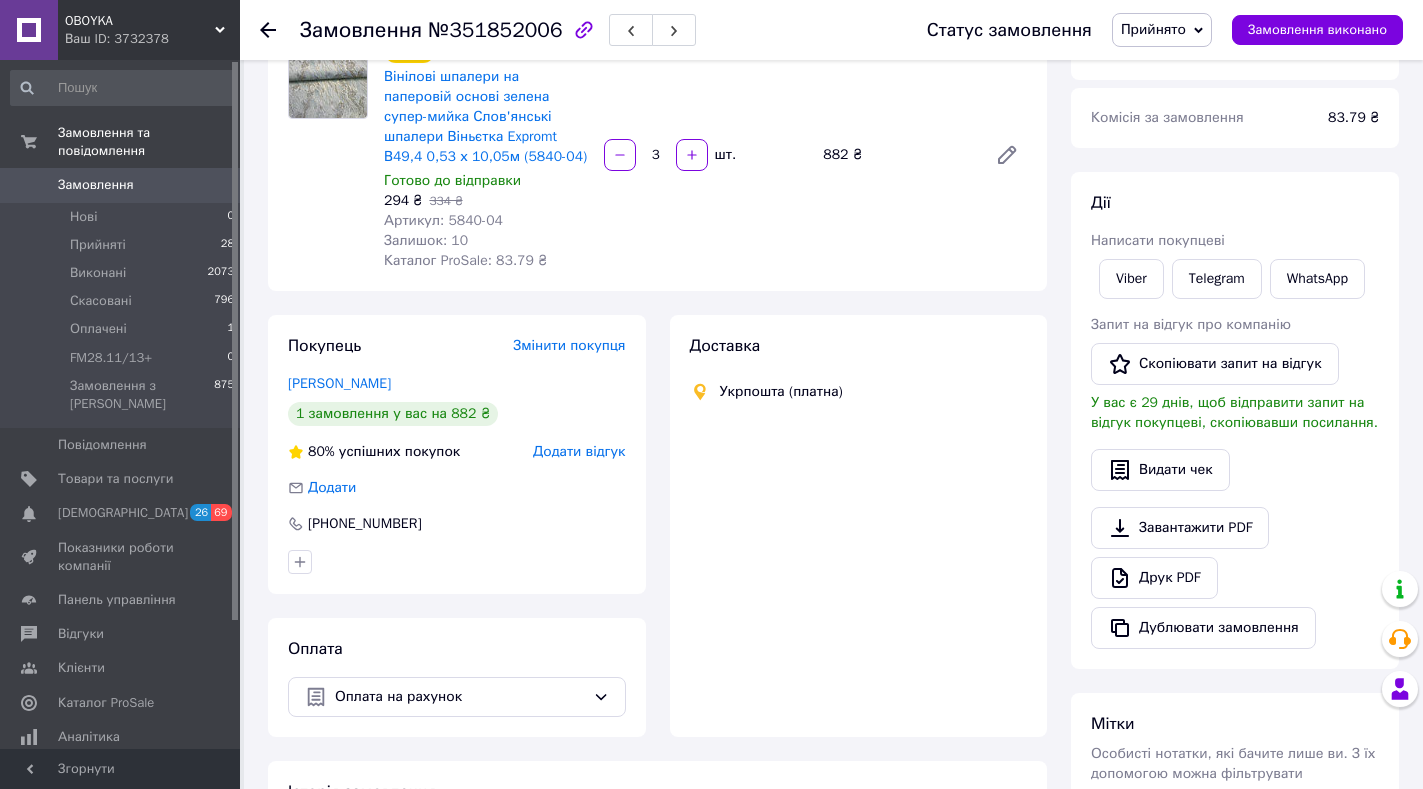 scroll, scrollTop: 719, scrollLeft: 0, axis: vertical 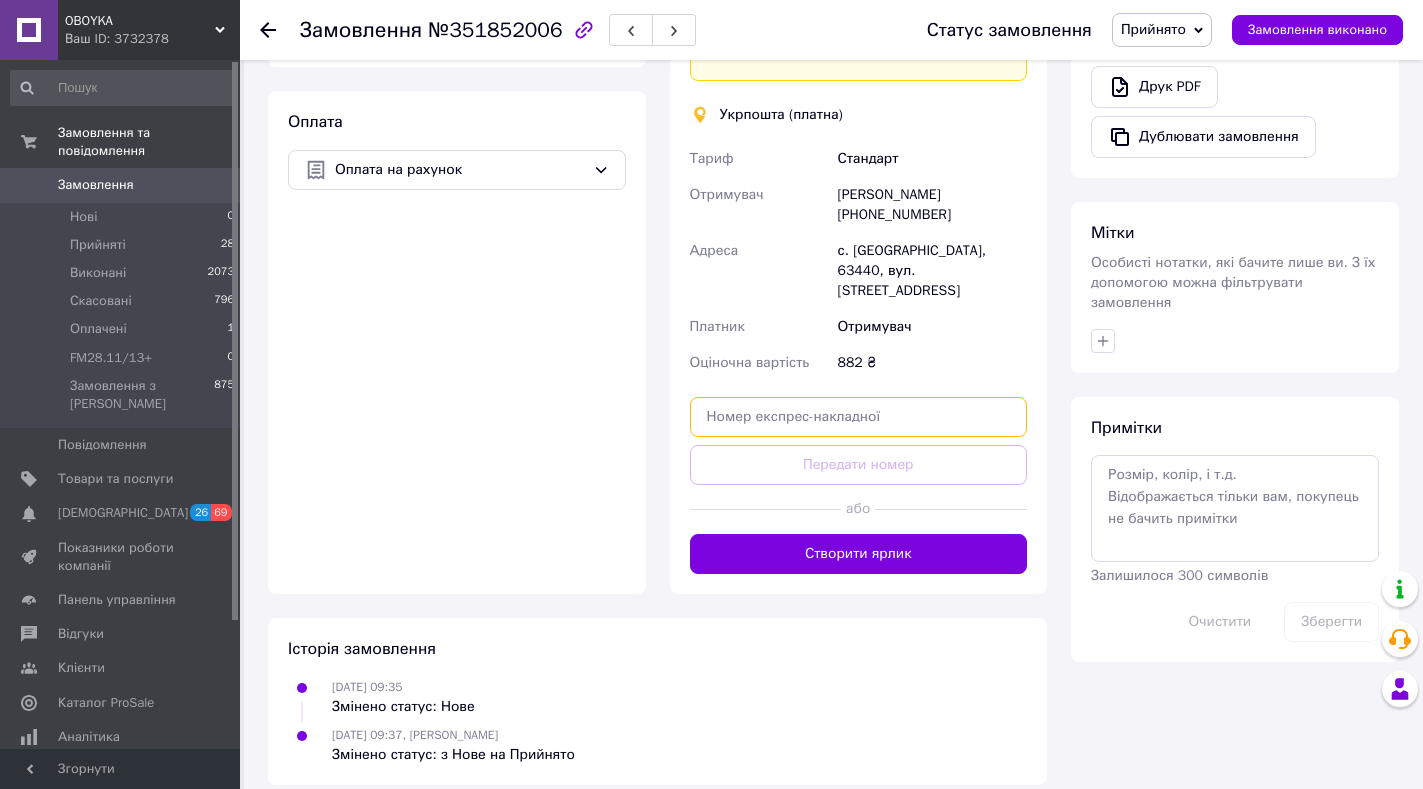 paste on "0505335640556" 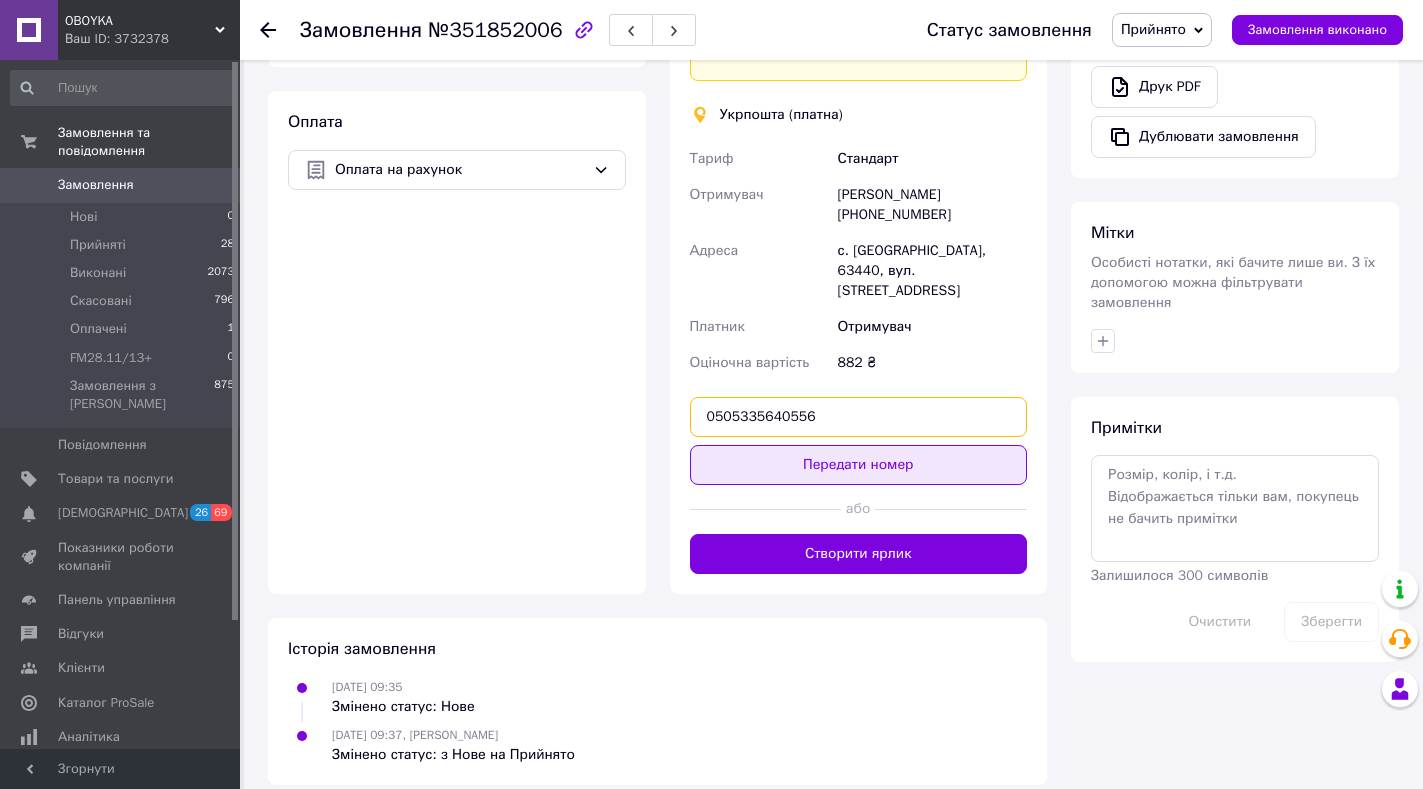 type on "0505335640556" 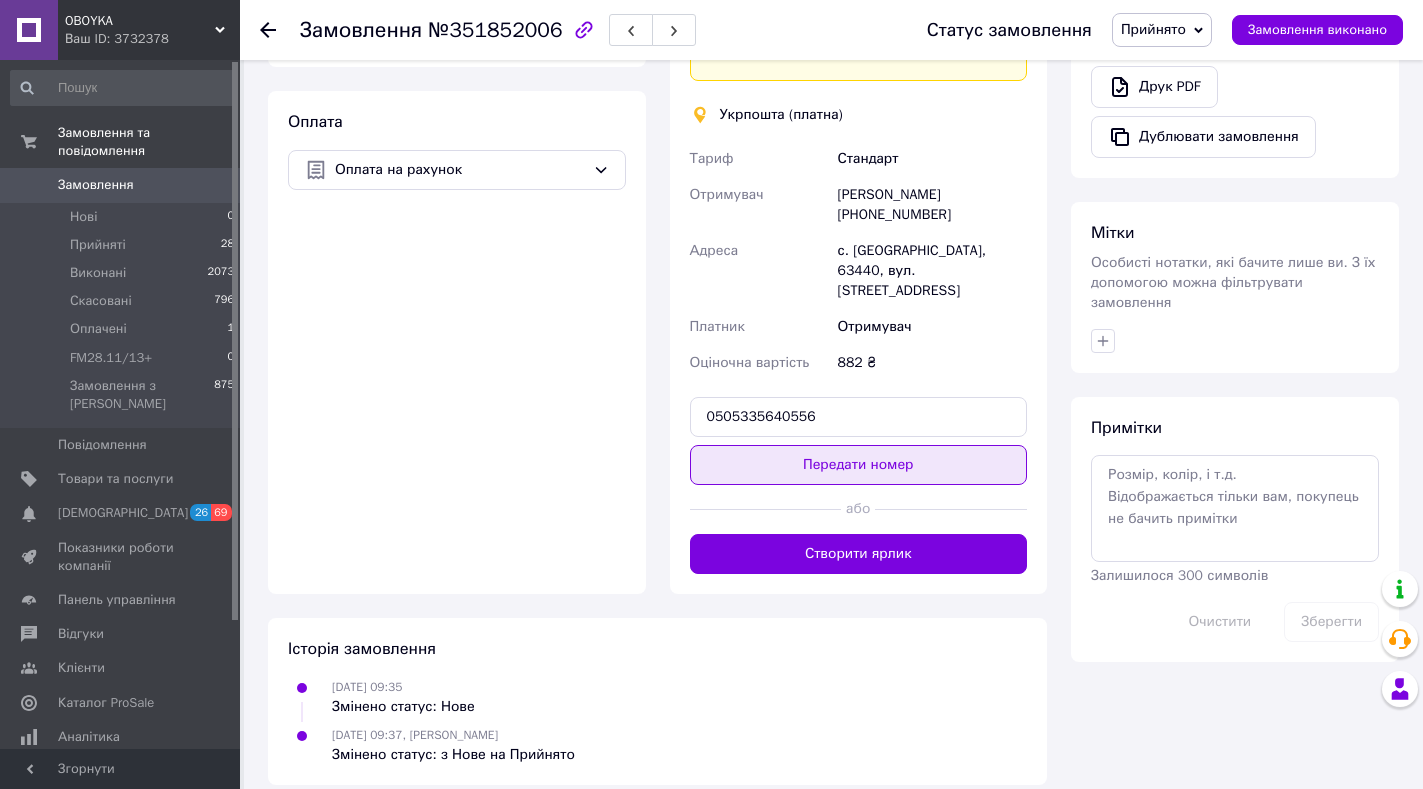 click on "Передати номер" at bounding box center [859, 465] 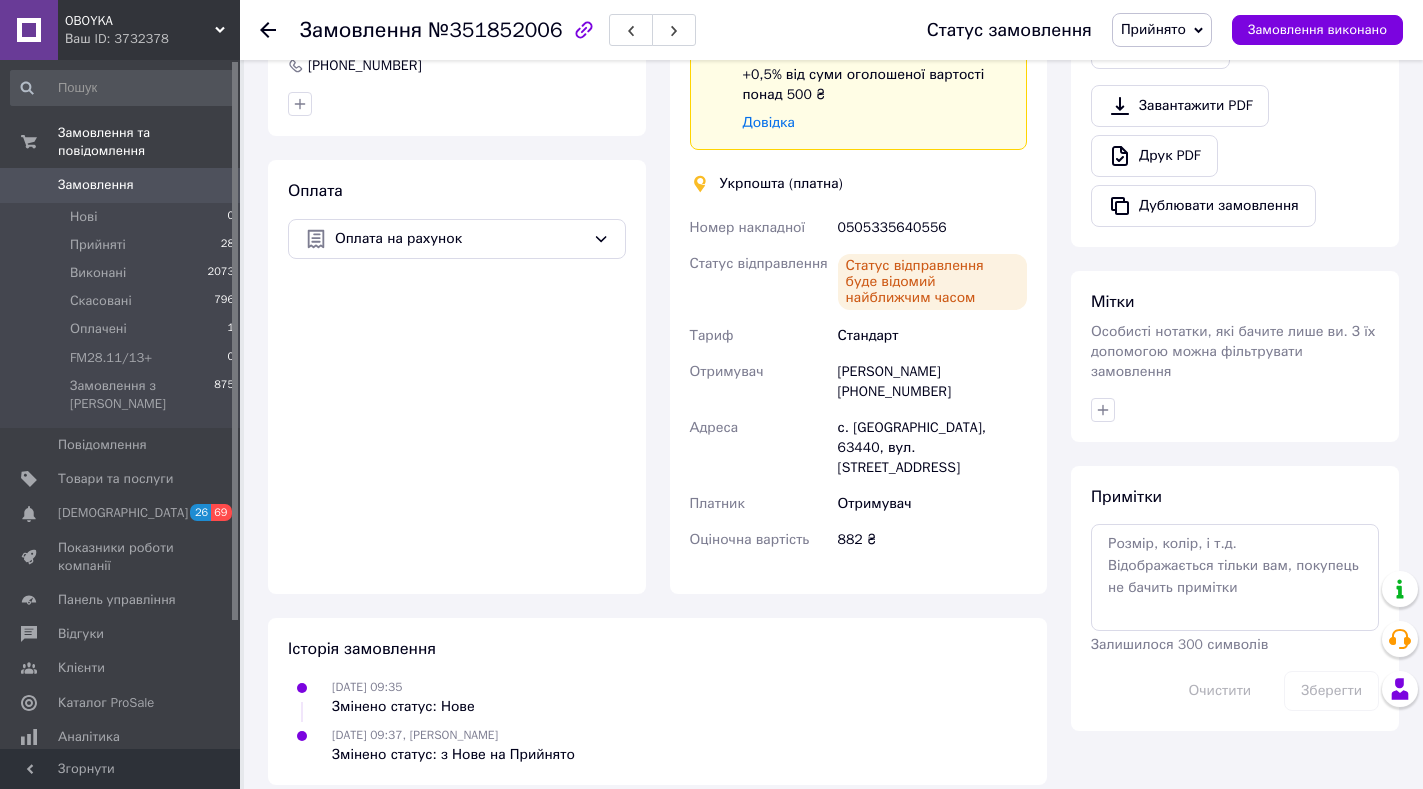 scroll, scrollTop: 50, scrollLeft: 0, axis: vertical 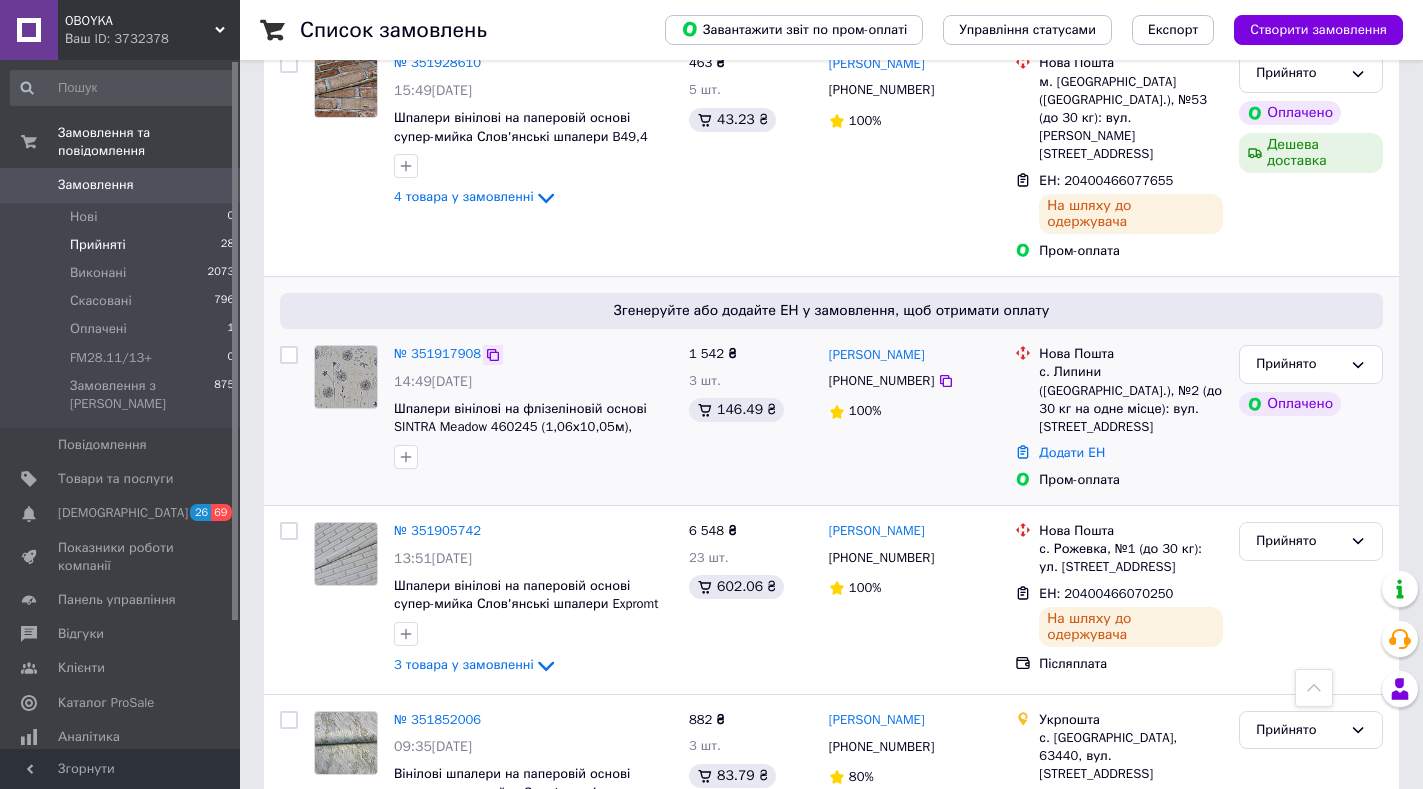 click 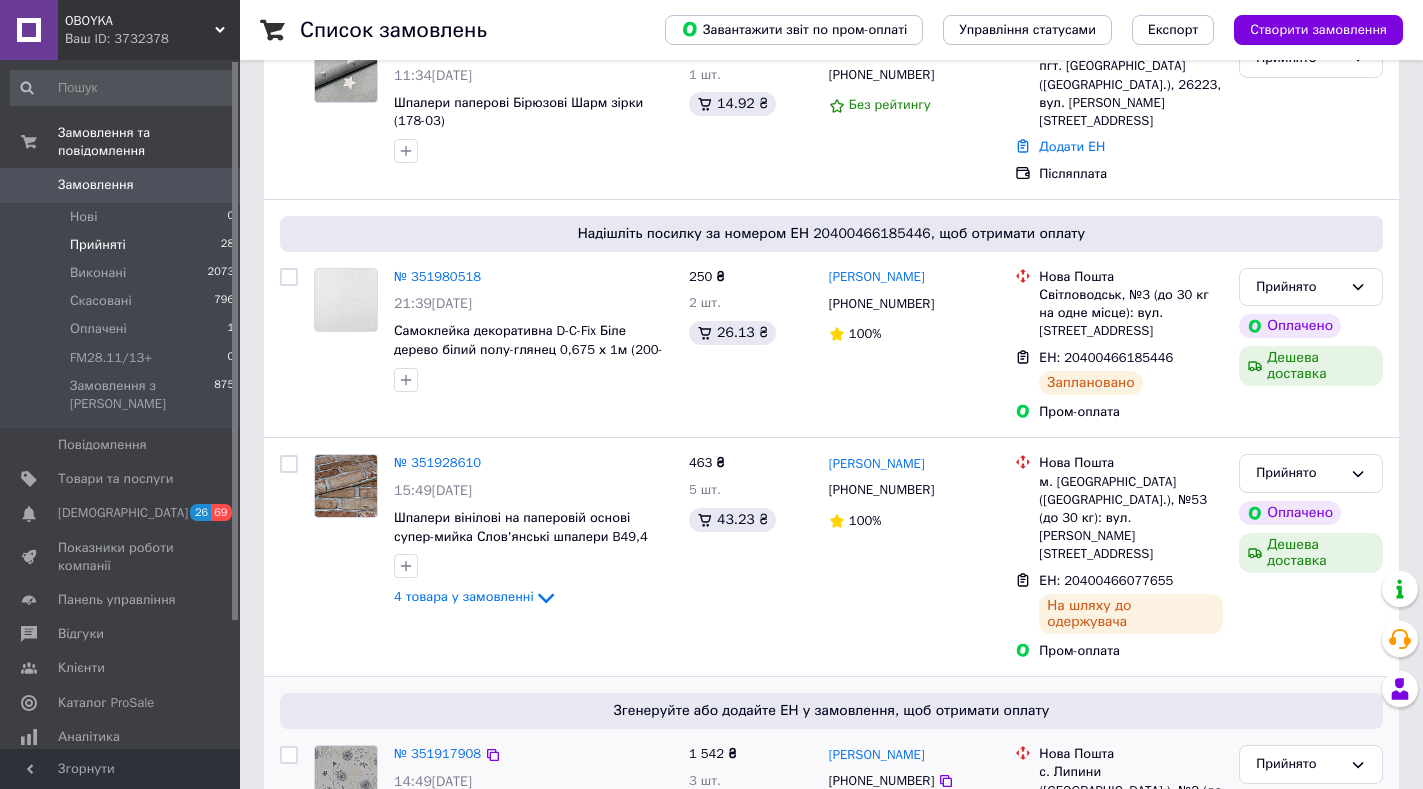 scroll, scrollTop: 64, scrollLeft: 0, axis: vertical 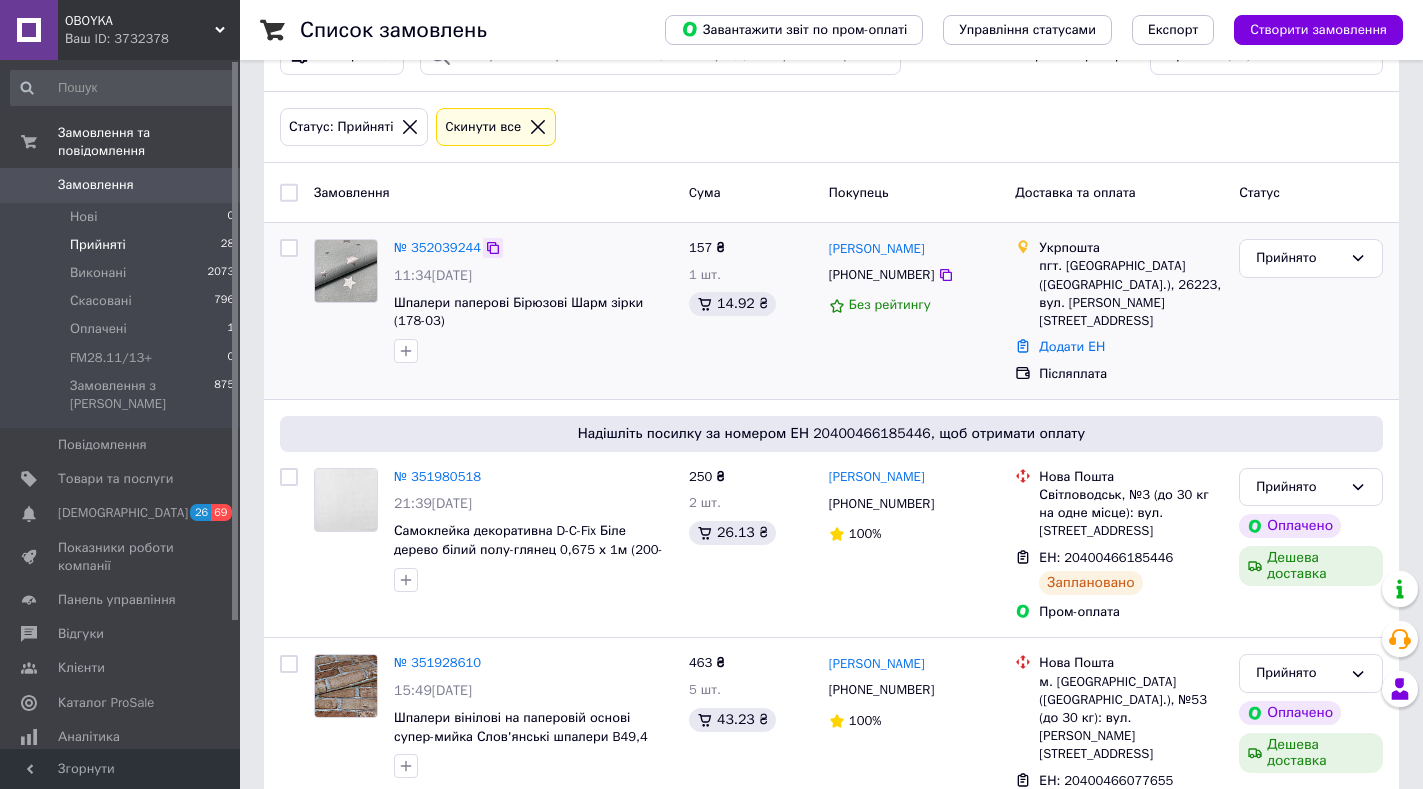 click 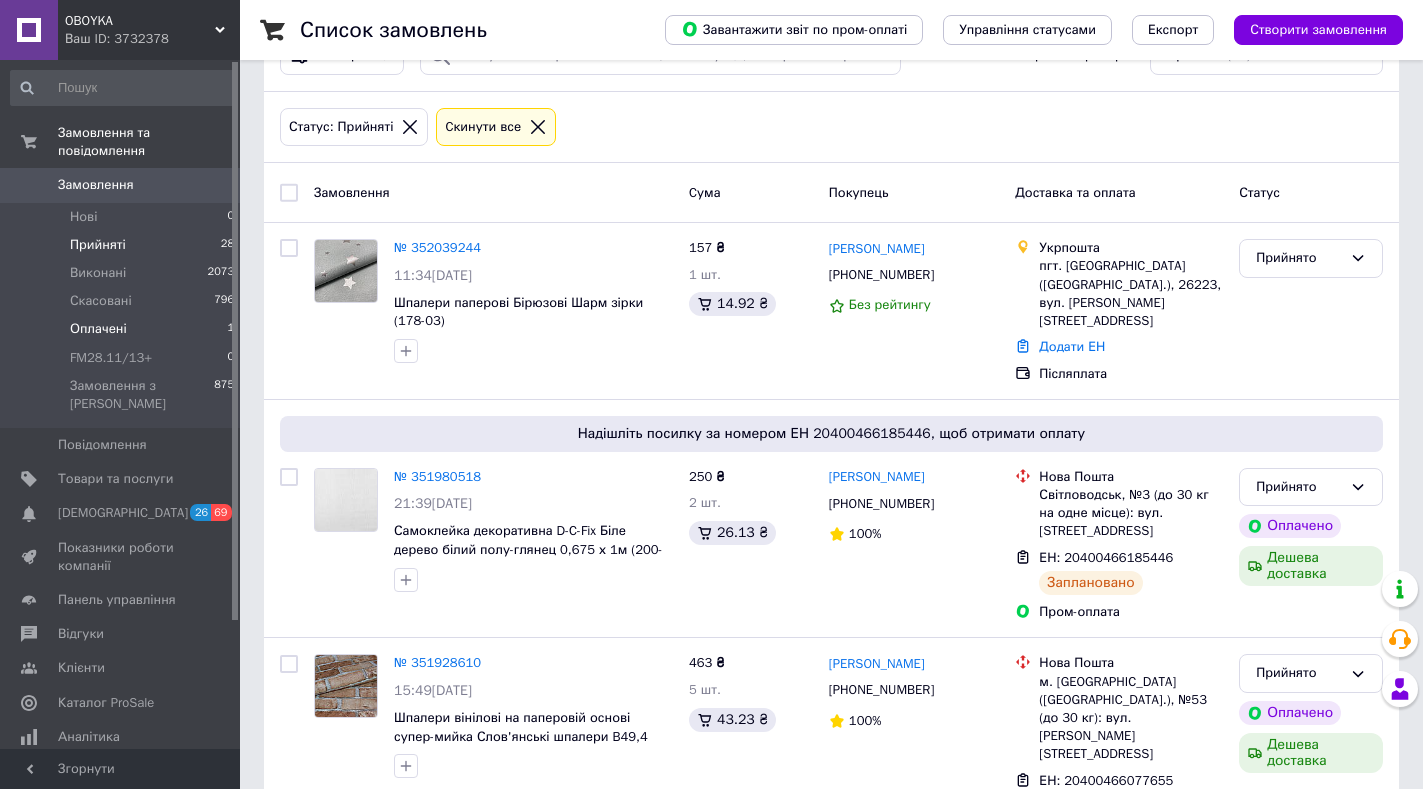 scroll, scrollTop: 0, scrollLeft: 0, axis: both 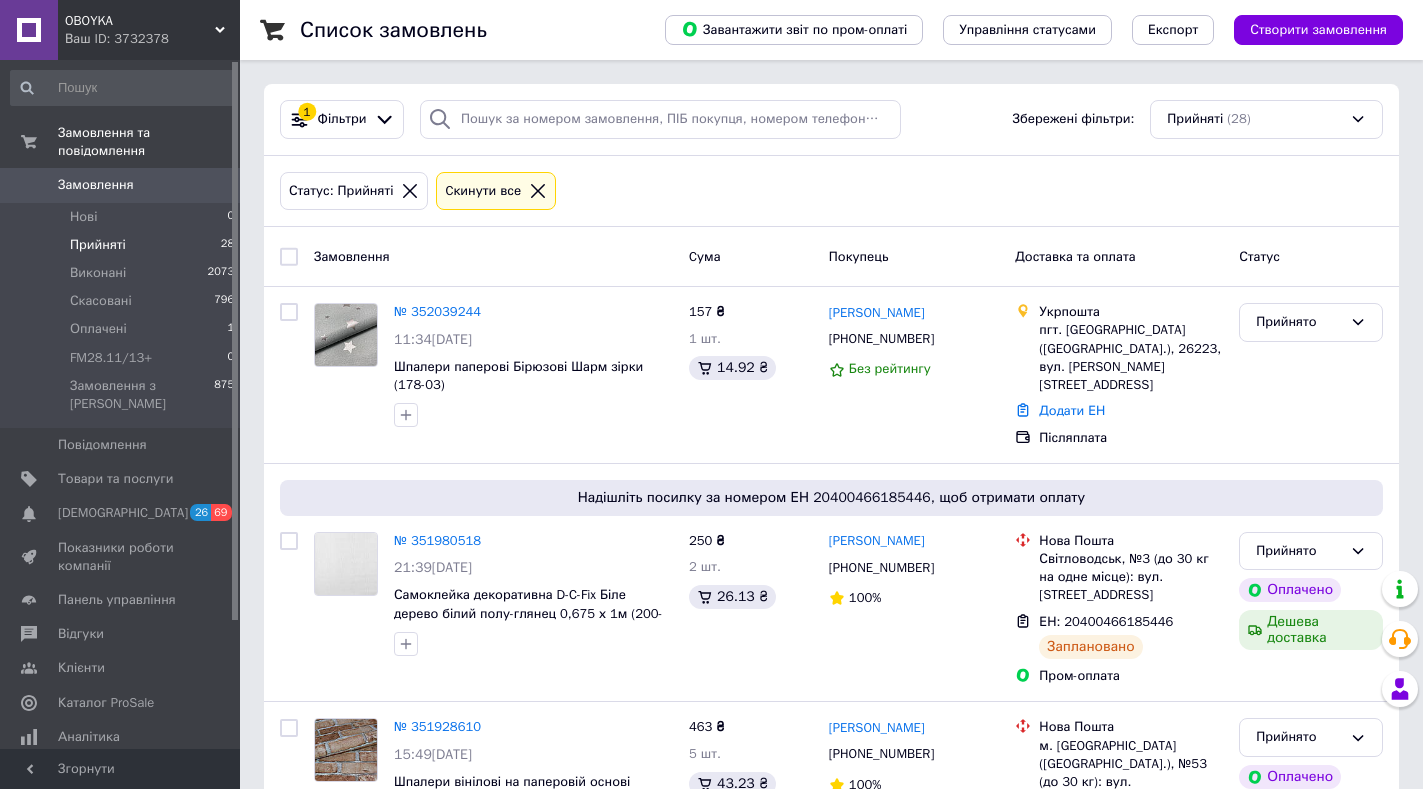 click on "OBOYKA" at bounding box center (140, 21) 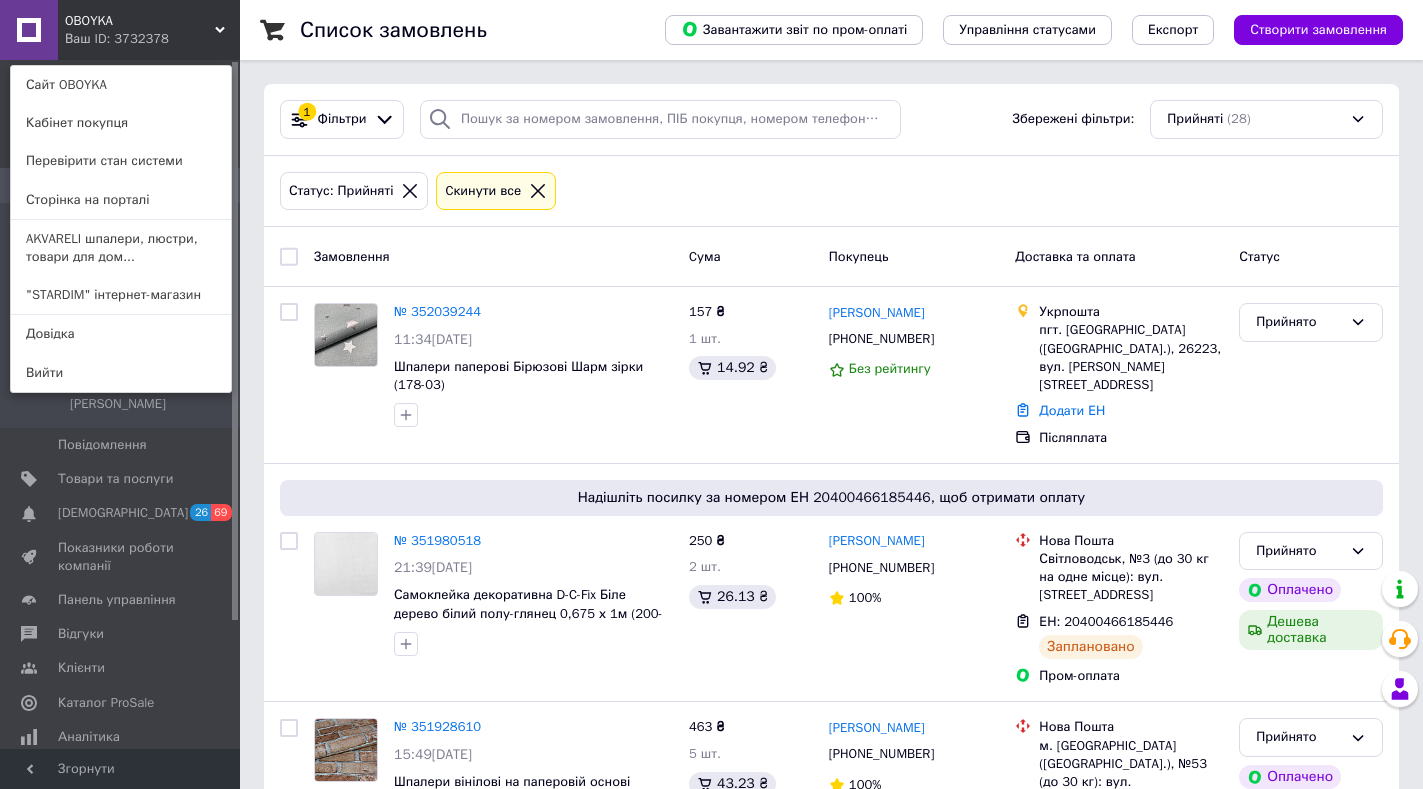 click on "AKVARELI шпалери, люстри, товари для дом..." at bounding box center [121, 248] 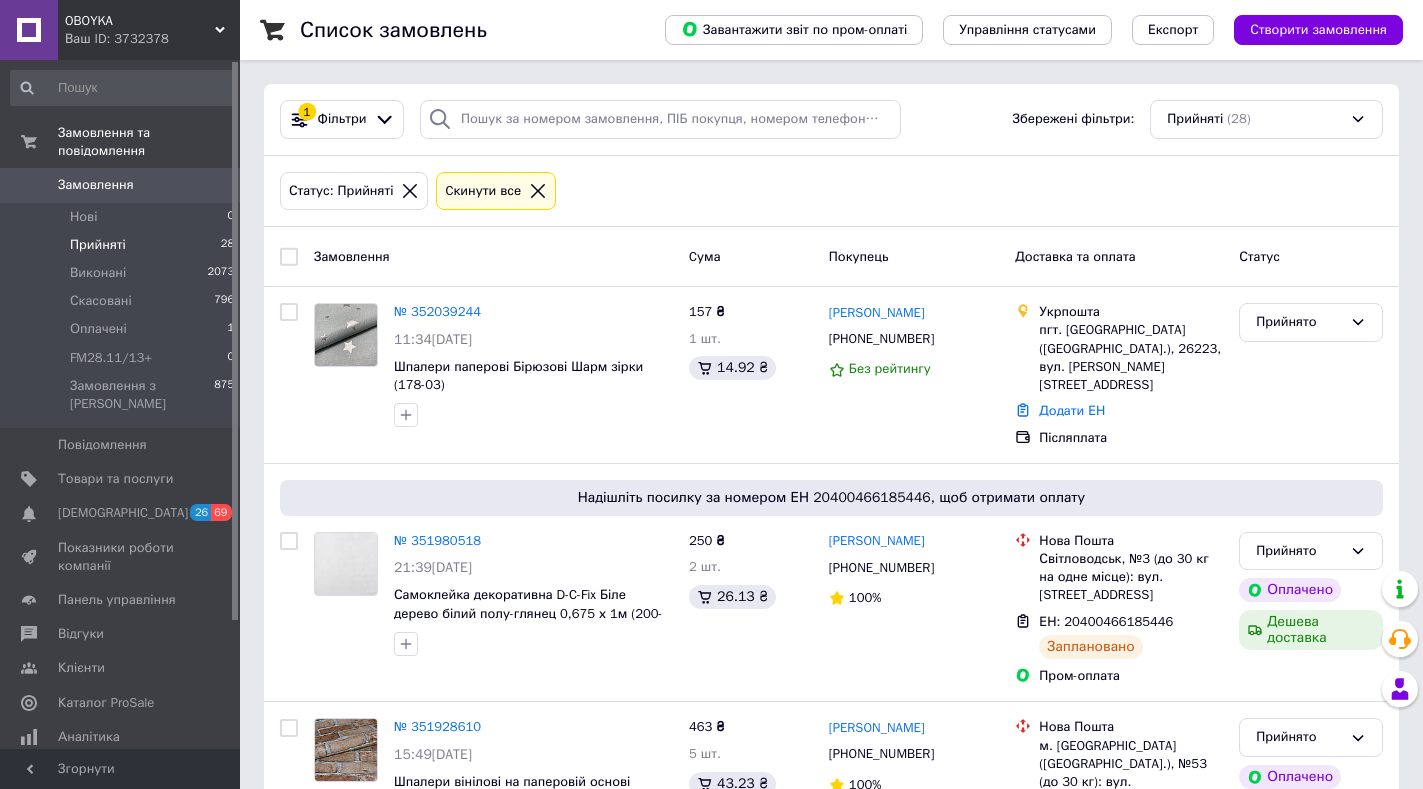 click on "Прийняті" at bounding box center (98, 245) 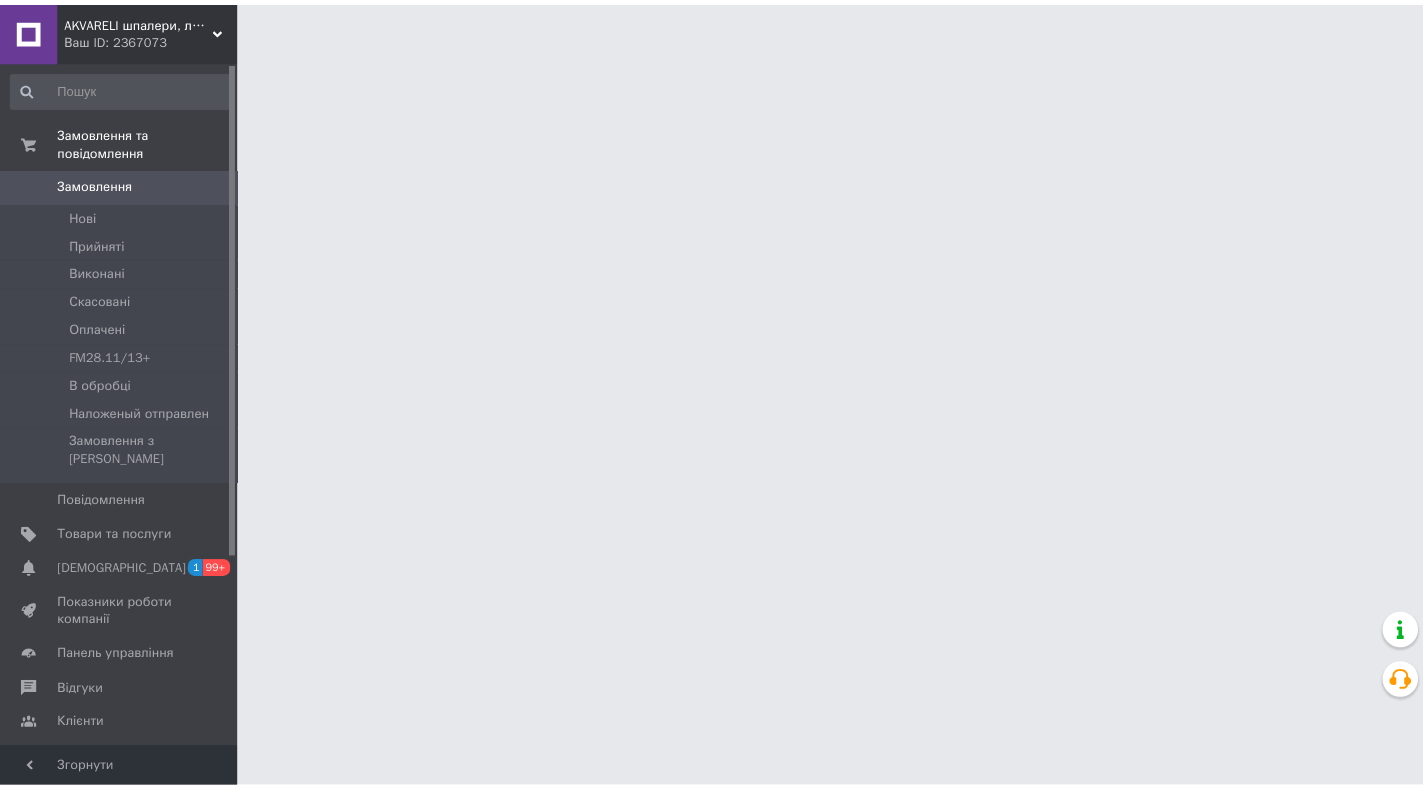 scroll, scrollTop: 0, scrollLeft: 0, axis: both 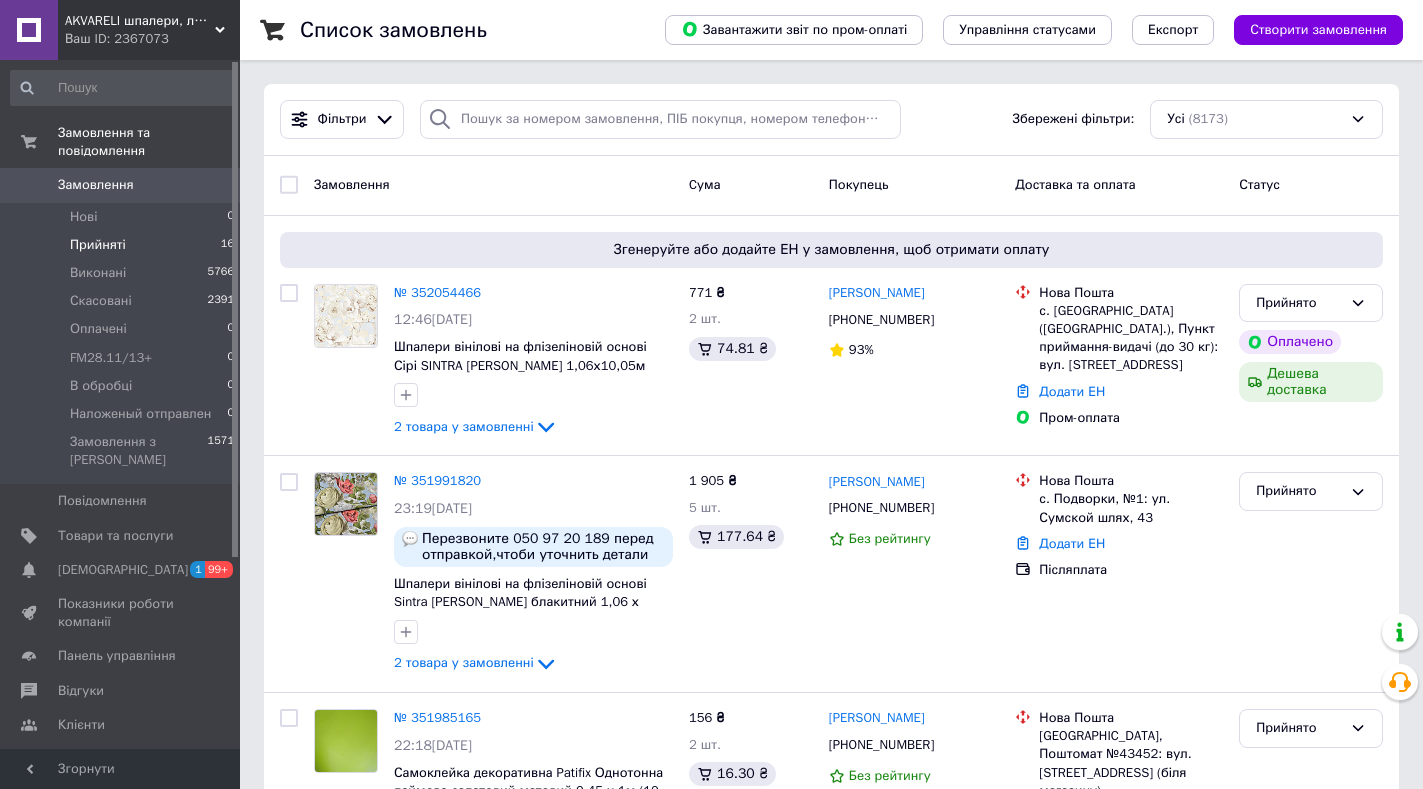click on "Прийняті" at bounding box center (98, 245) 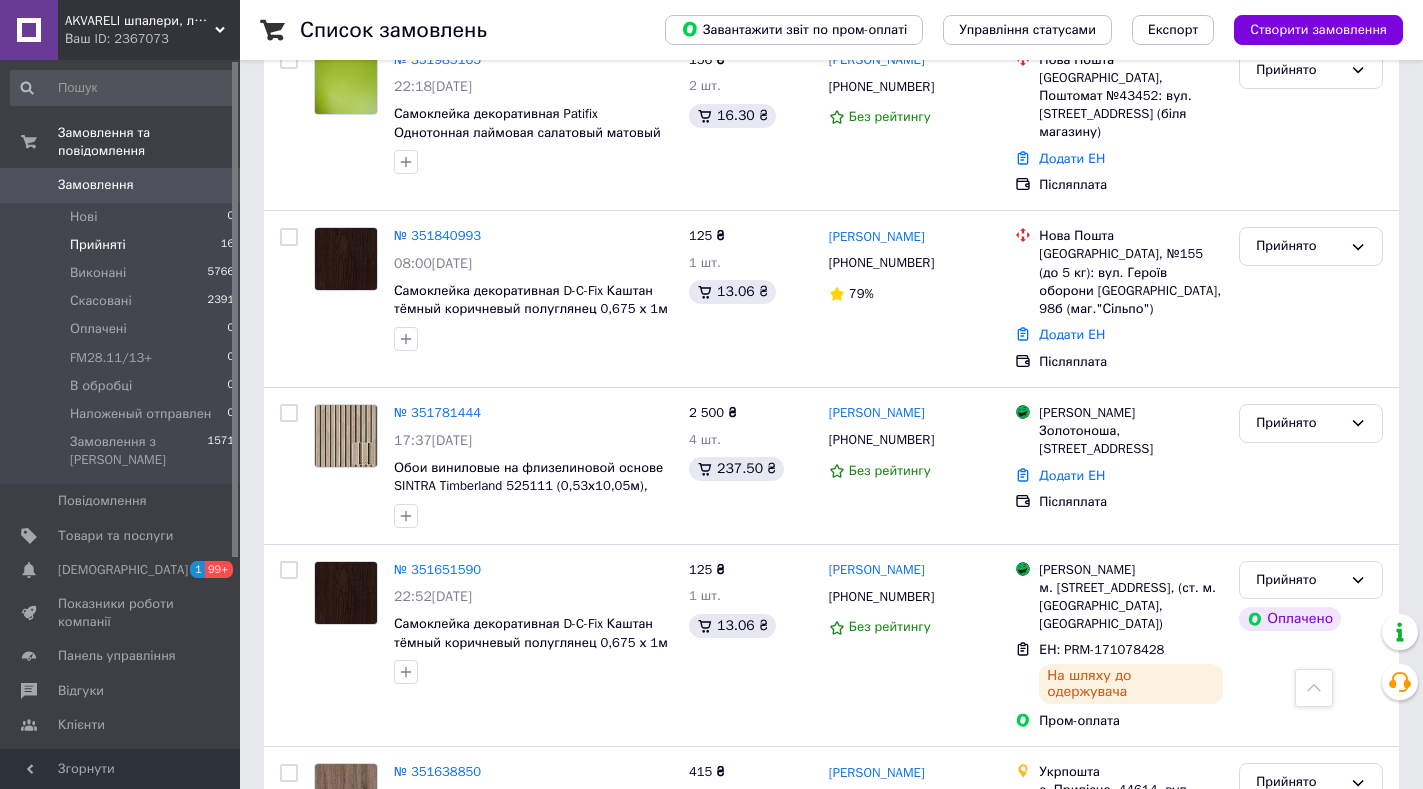 scroll, scrollTop: 630, scrollLeft: 0, axis: vertical 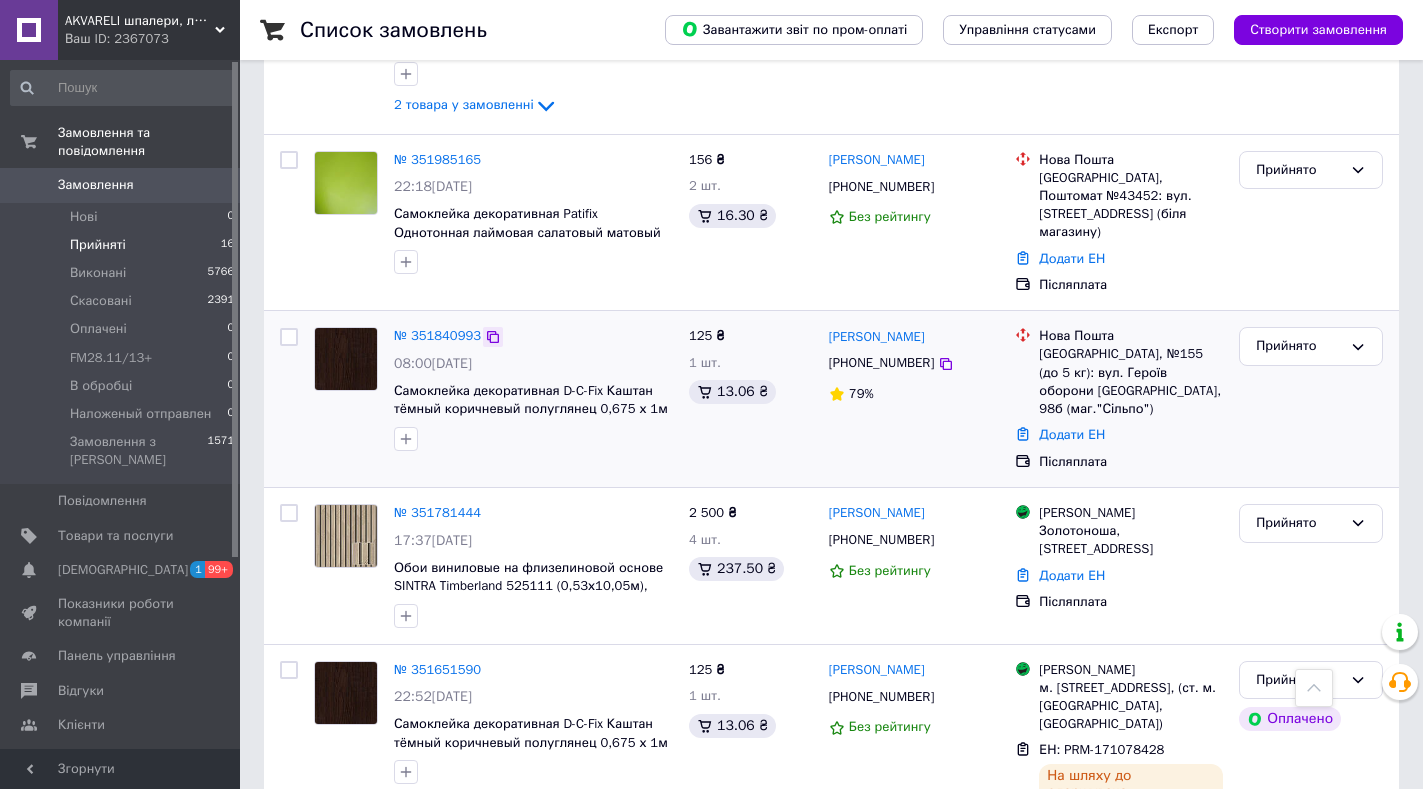 click 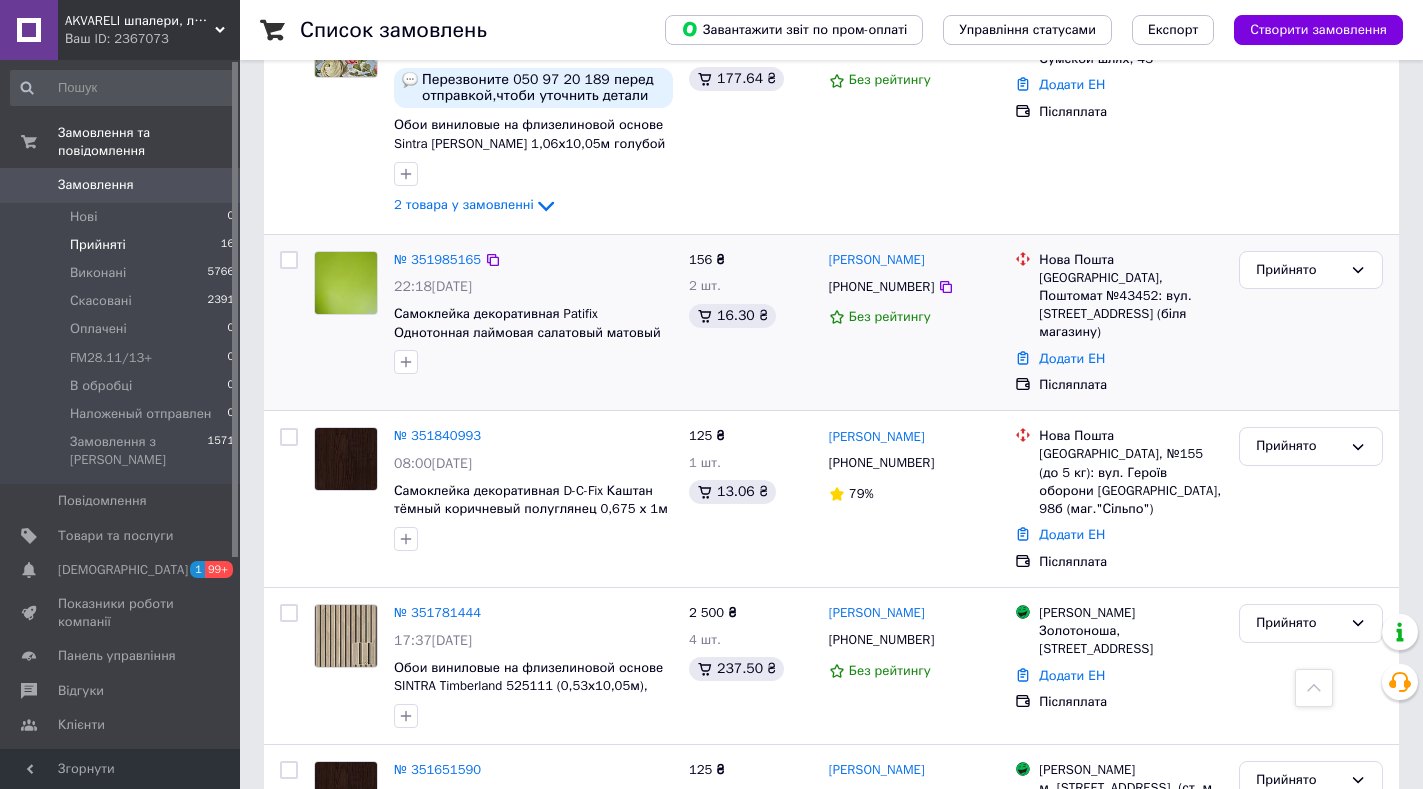 scroll, scrollTop: 330, scrollLeft: 0, axis: vertical 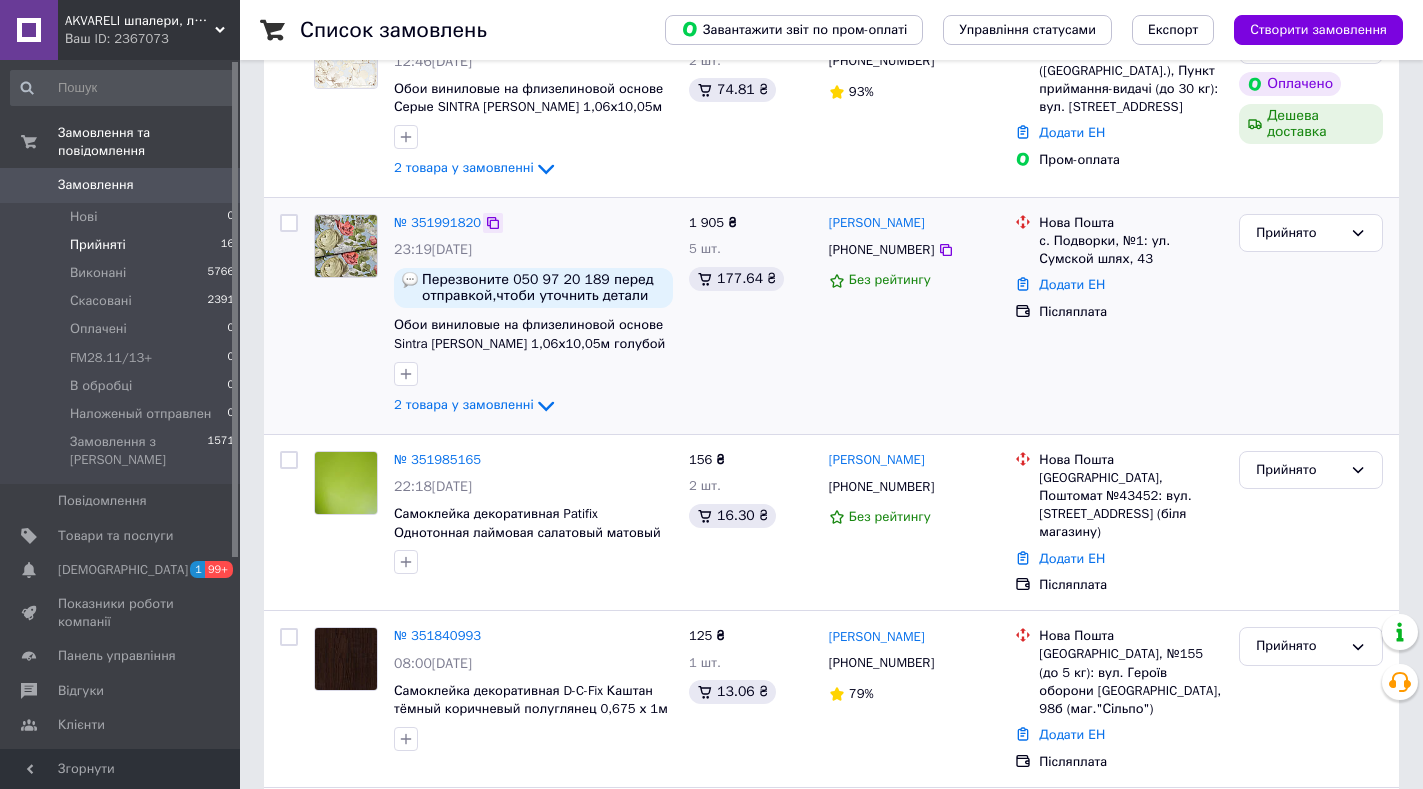 click 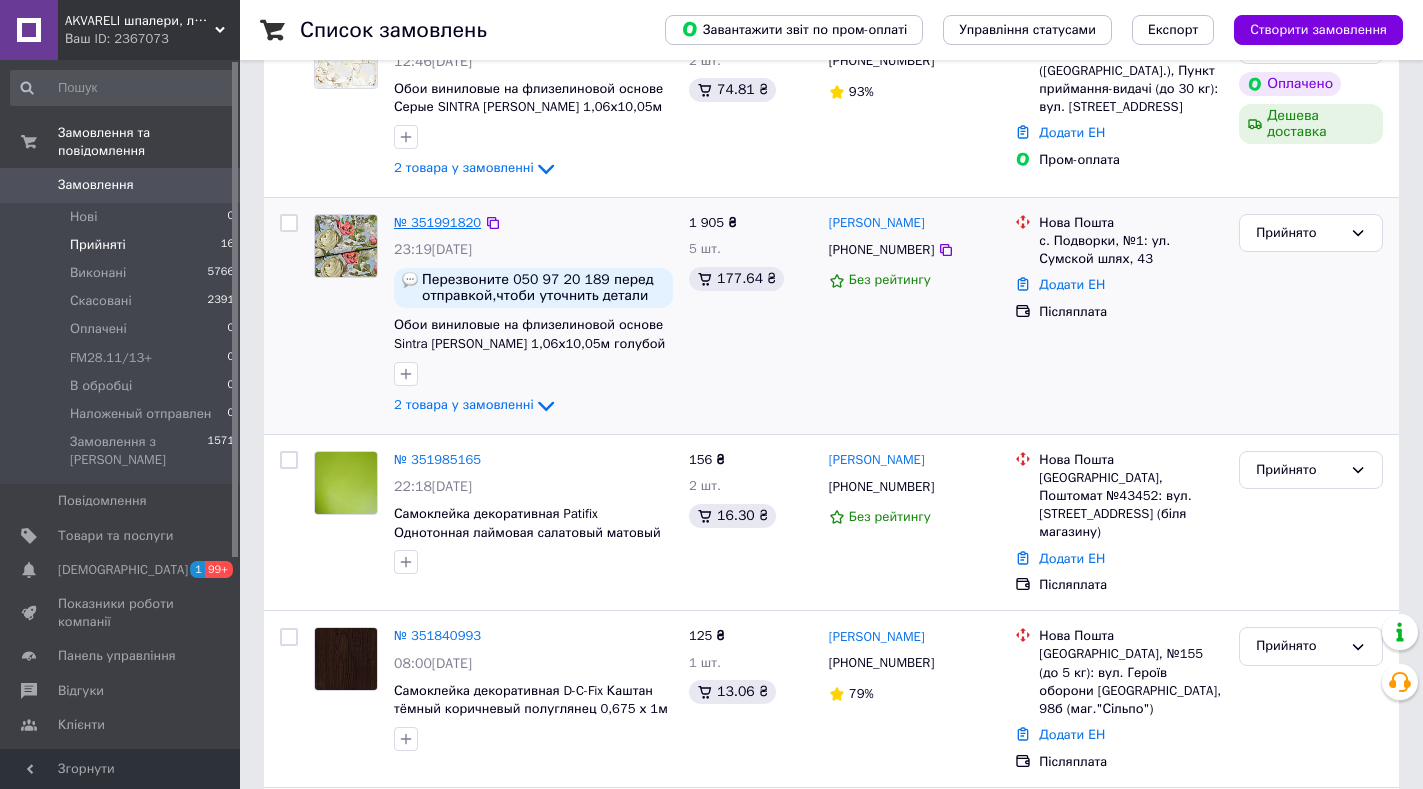 click on "№ 351991820" at bounding box center (437, 222) 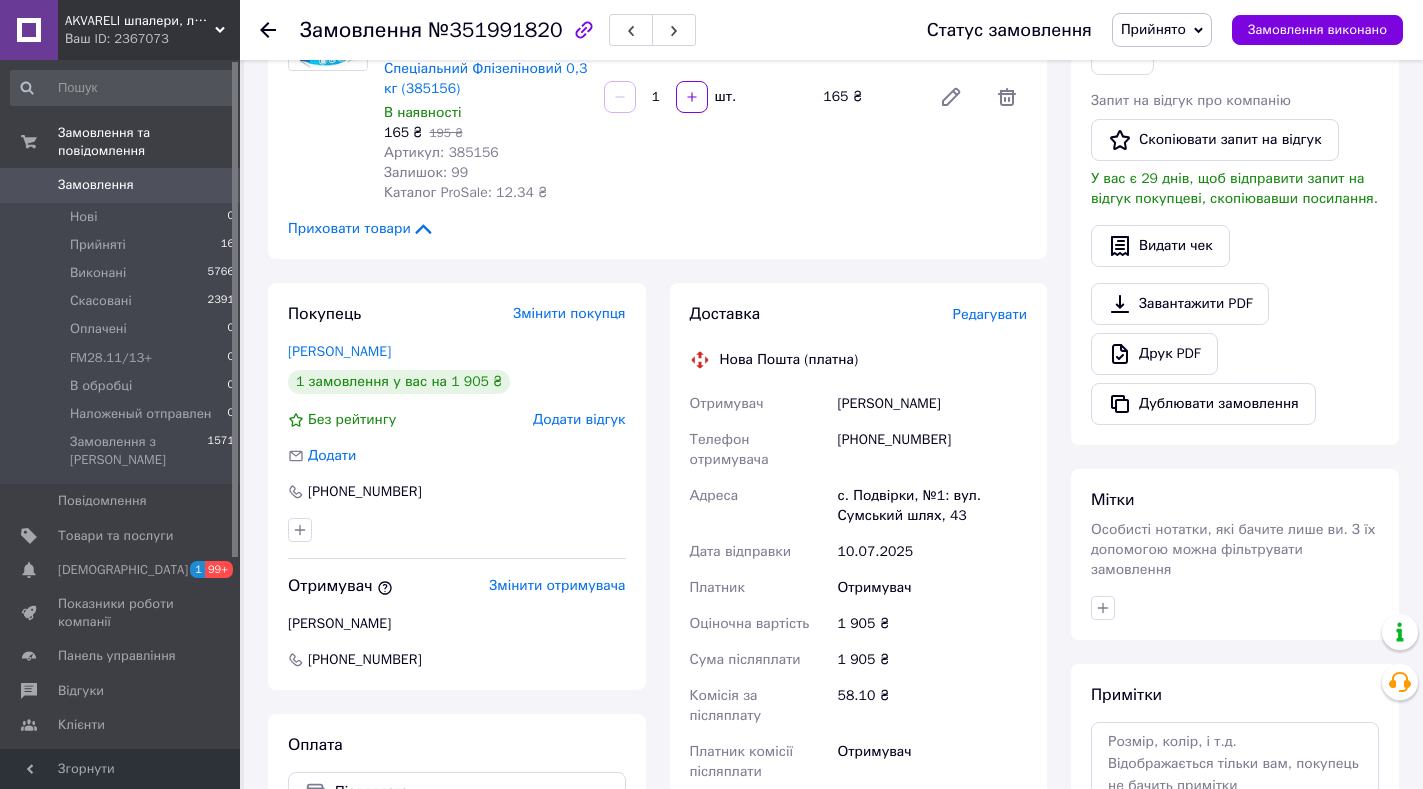 scroll, scrollTop: 800, scrollLeft: 0, axis: vertical 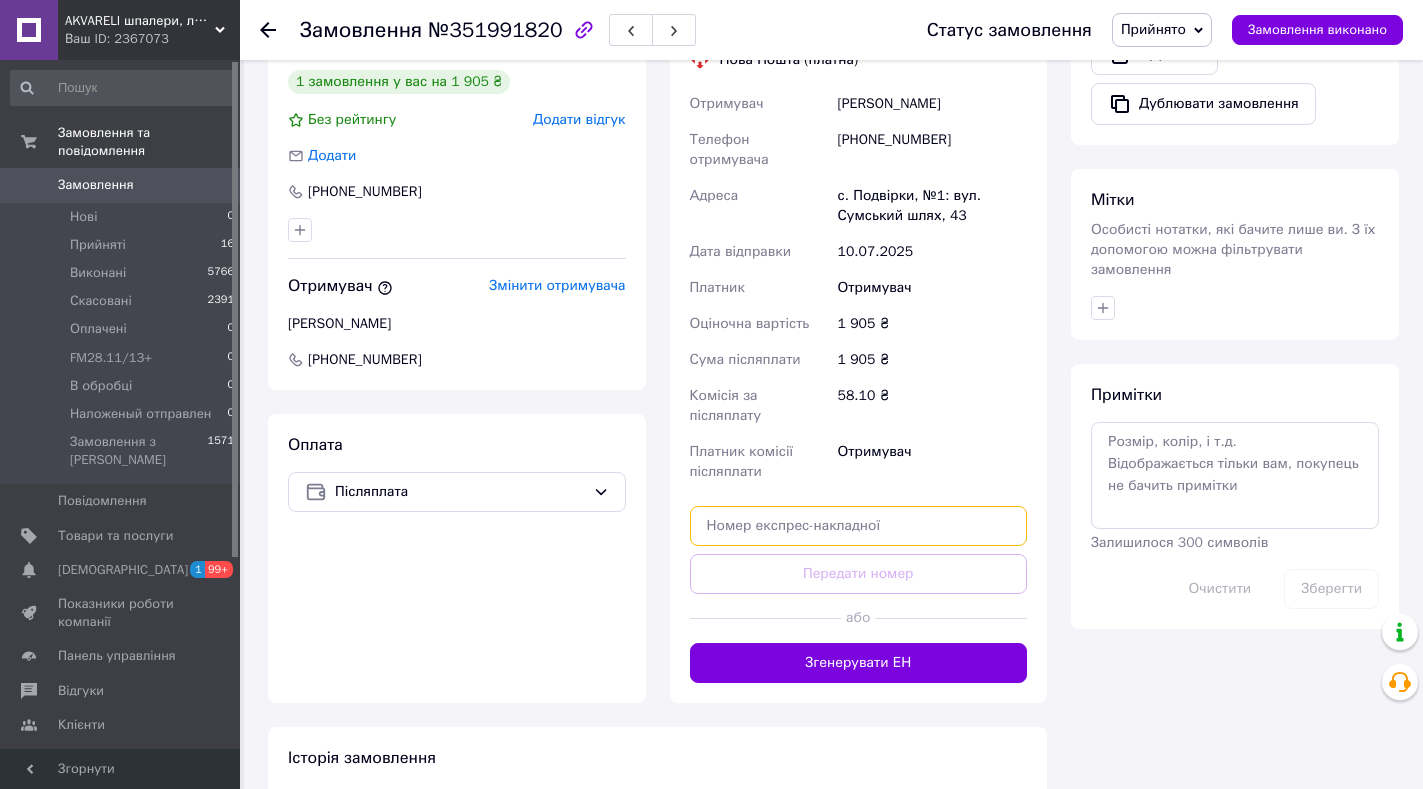 paste on "20400466184161" 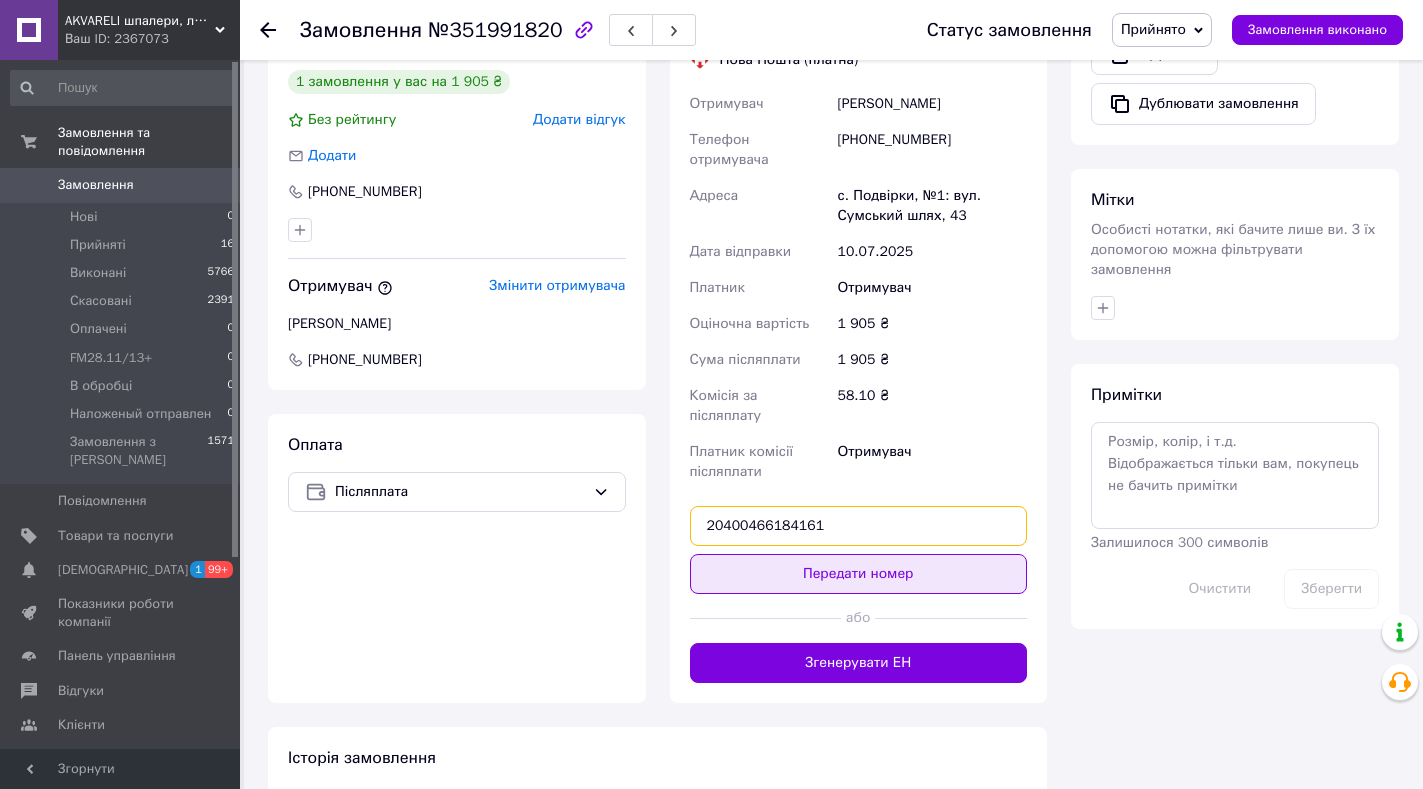 type on "20400466184161" 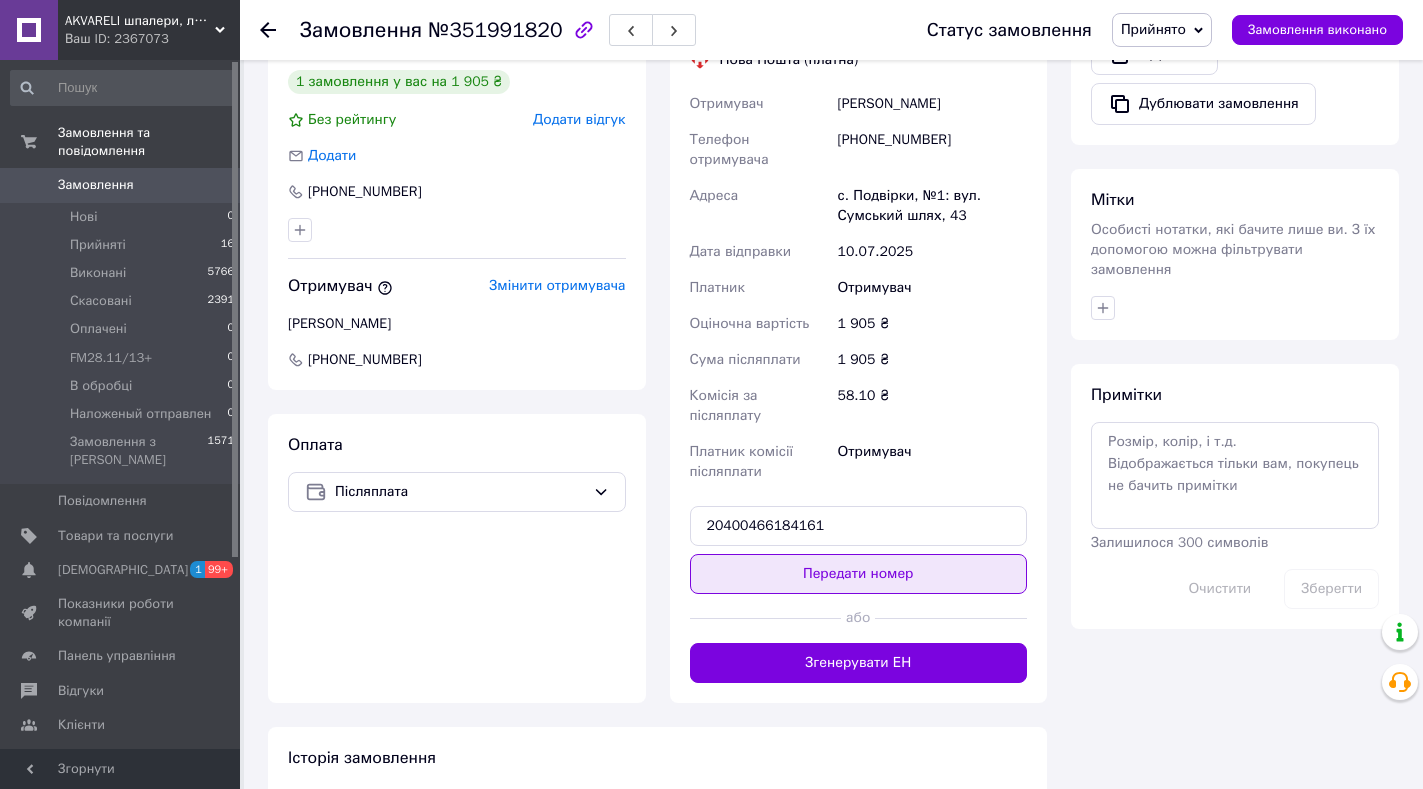 click on "Передати номер" at bounding box center (859, 574) 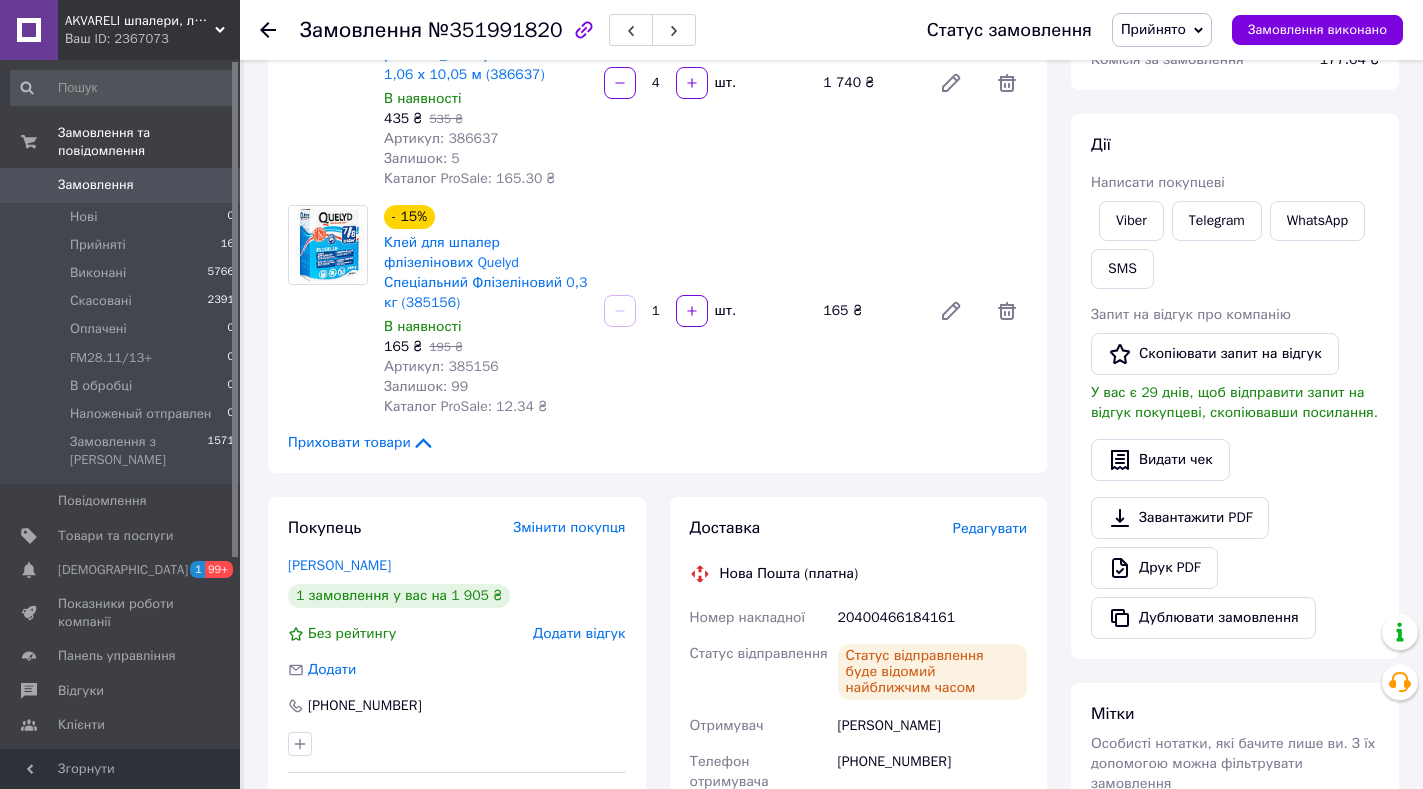 scroll, scrollTop: 0, scrollLeft: 0, axis: both 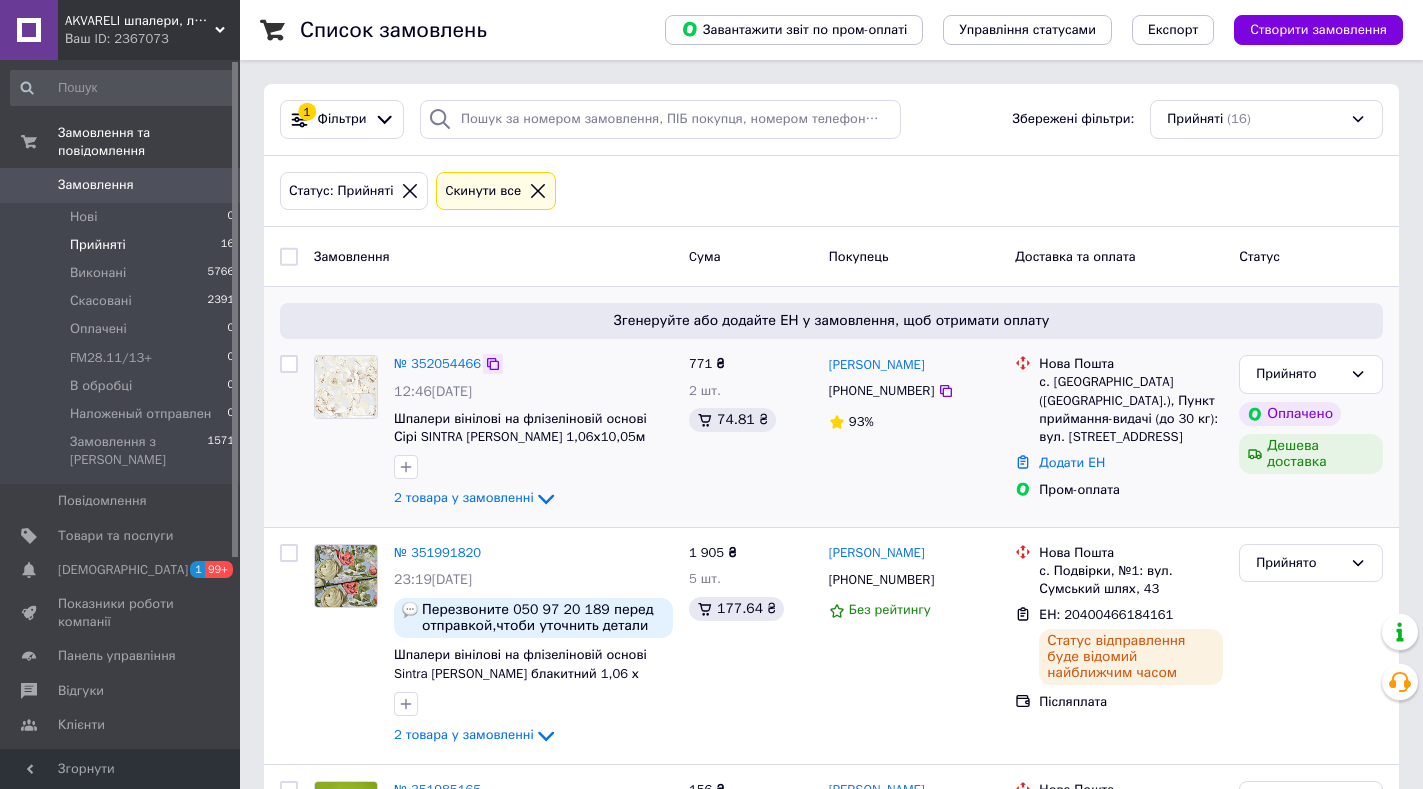 click 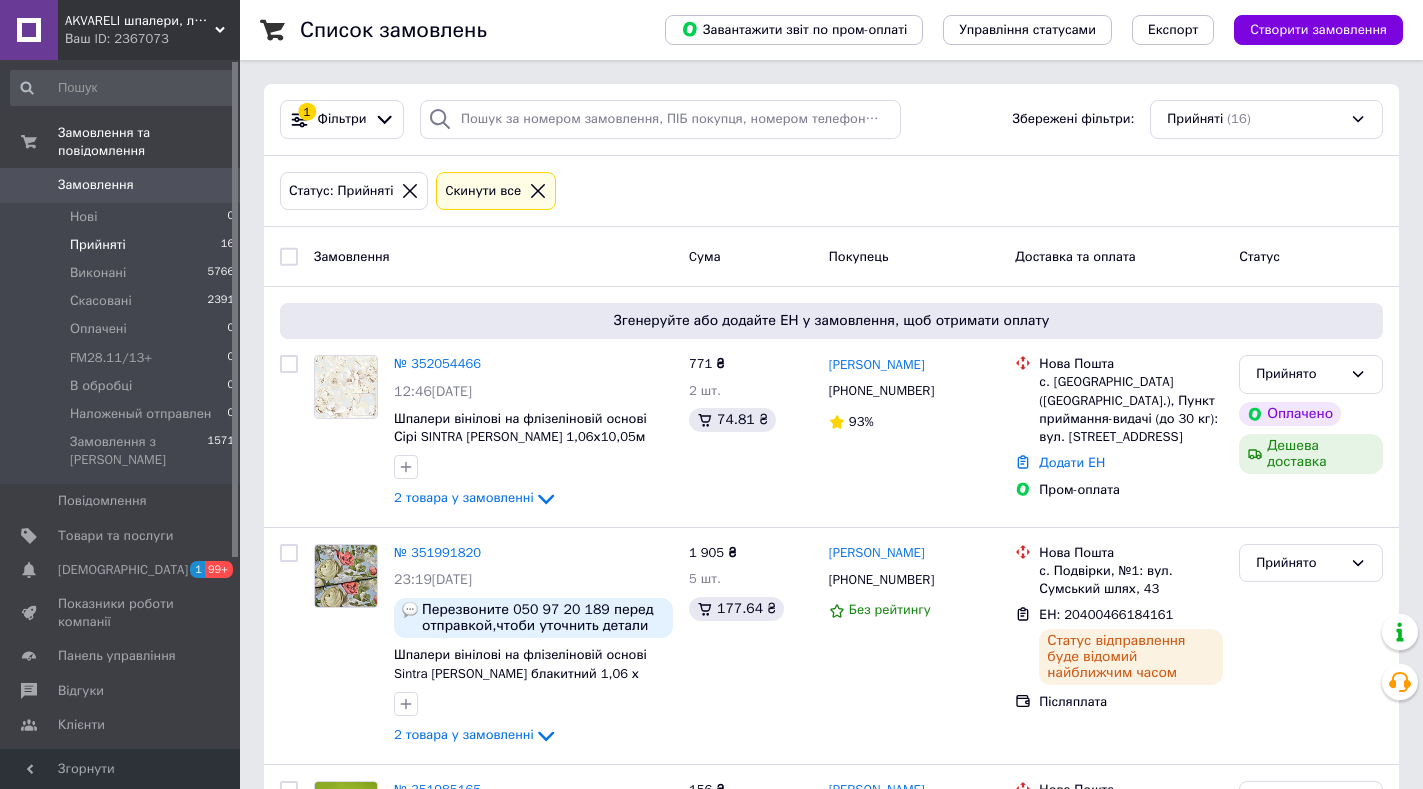 click on "AKVARELI шпалери, люстри, товари для дому" at bounding box center (140, 21) 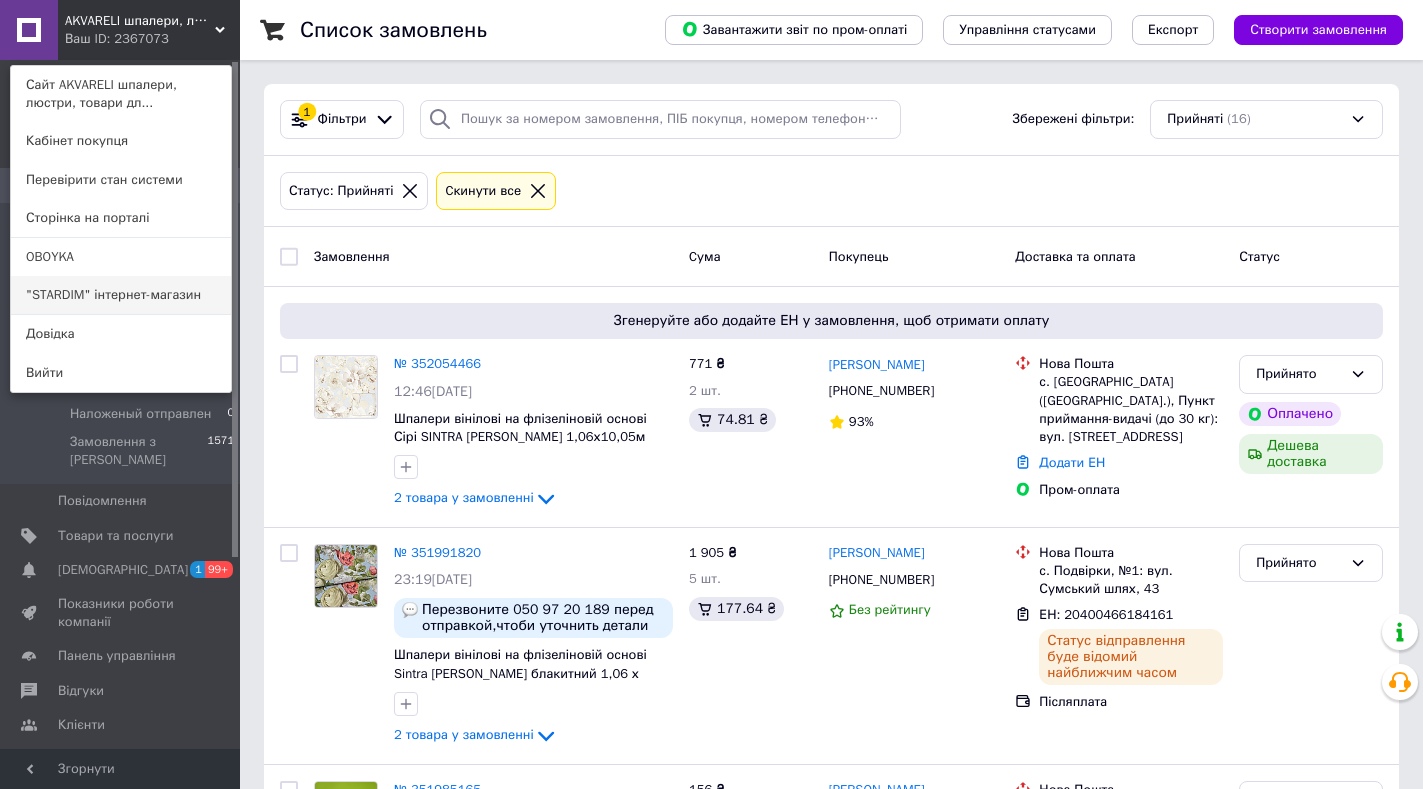 click on ""STARDIM" інтернет-магазин" at bounding box center [121, 295] 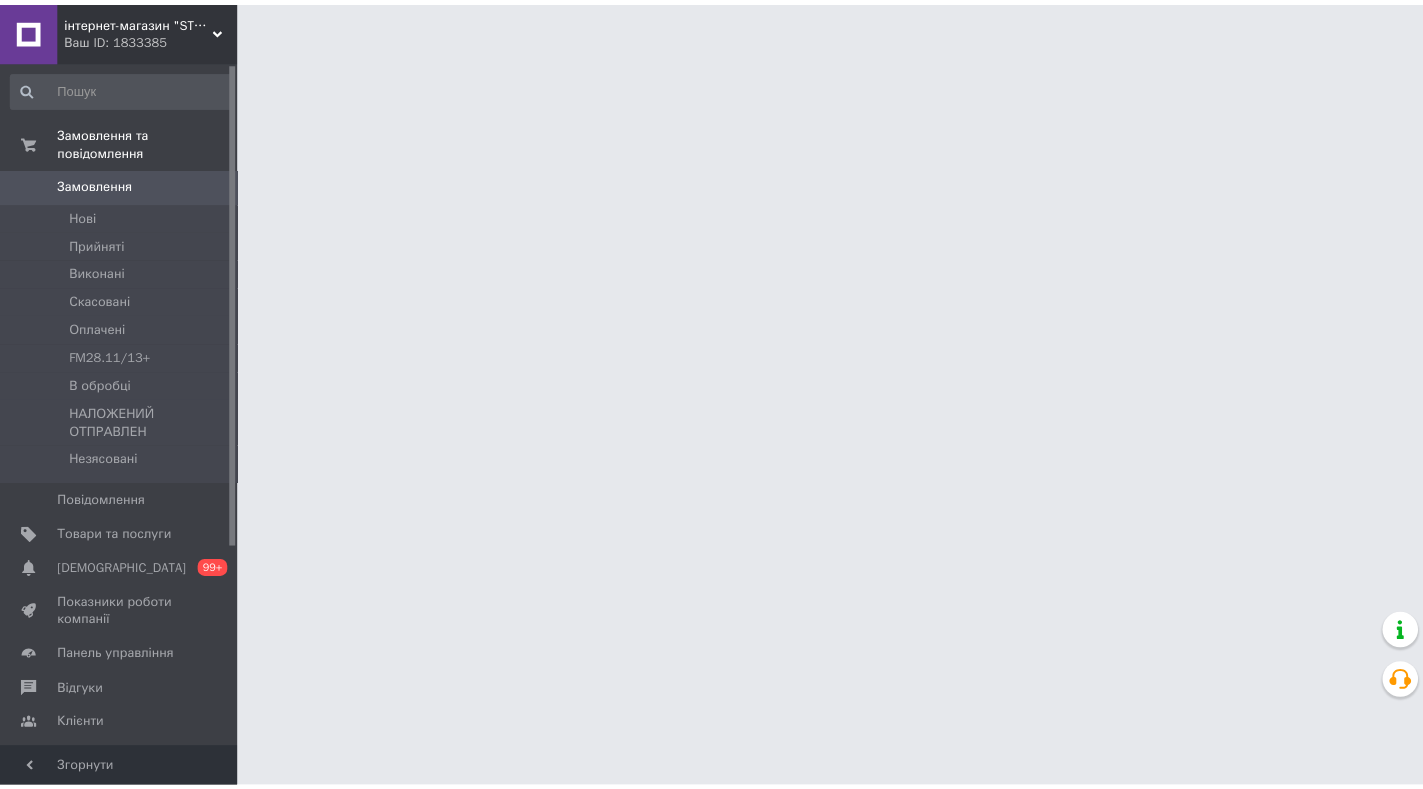 scroll, scrollTop: 0, scrollLeft: 0, axis: both 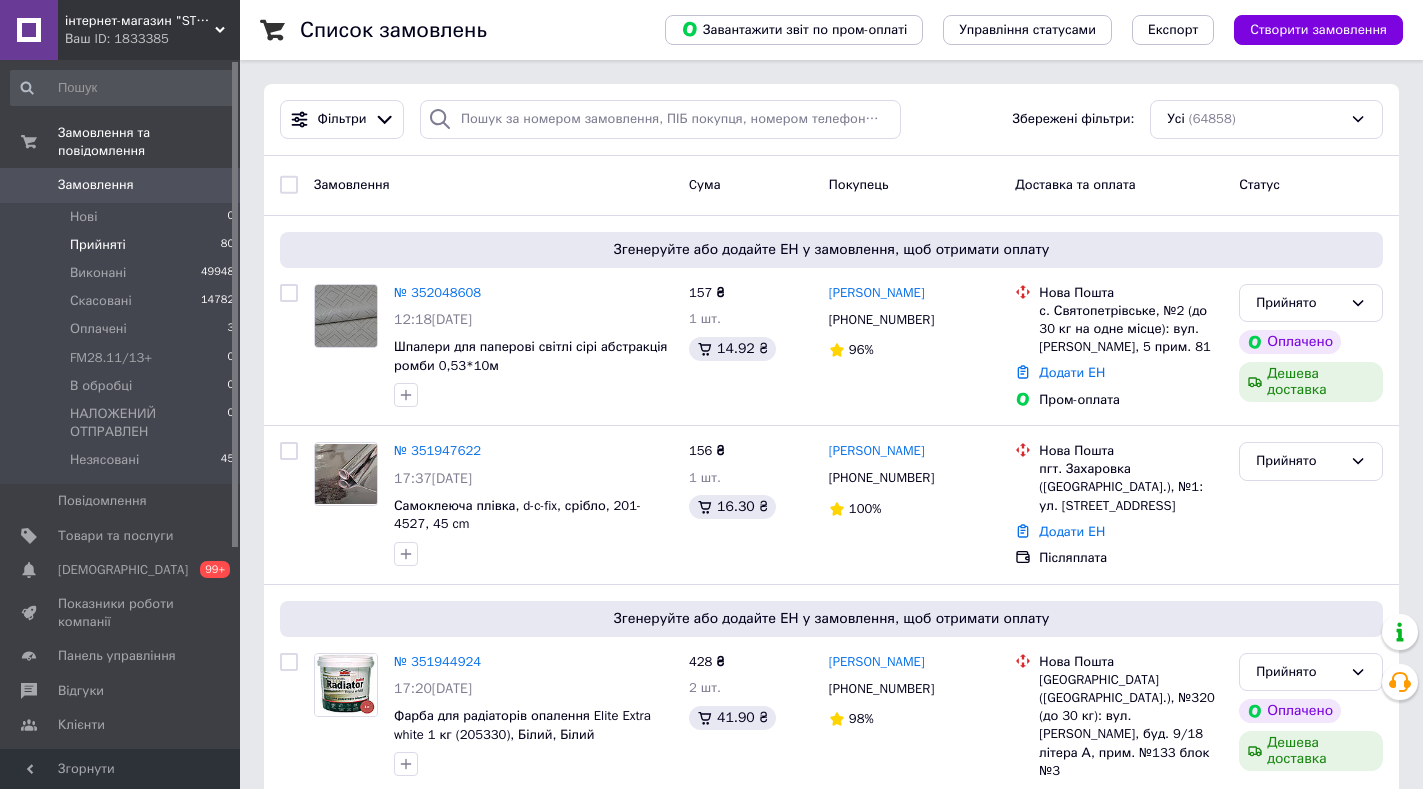 click on "Прийняті" at bounding box center [98, 245] 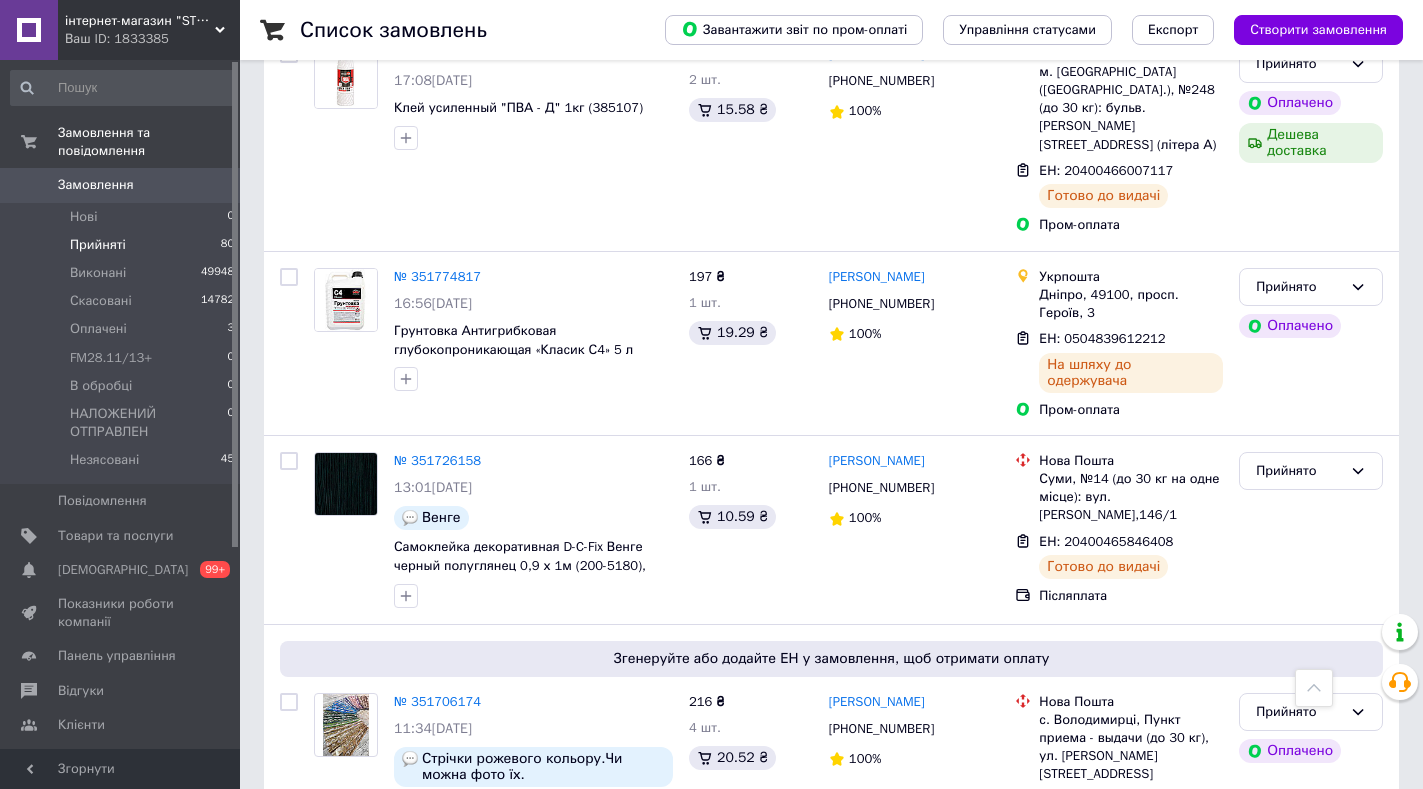 scroll, scrollTop: 3321, scrollLeft: 0, axis: vertical 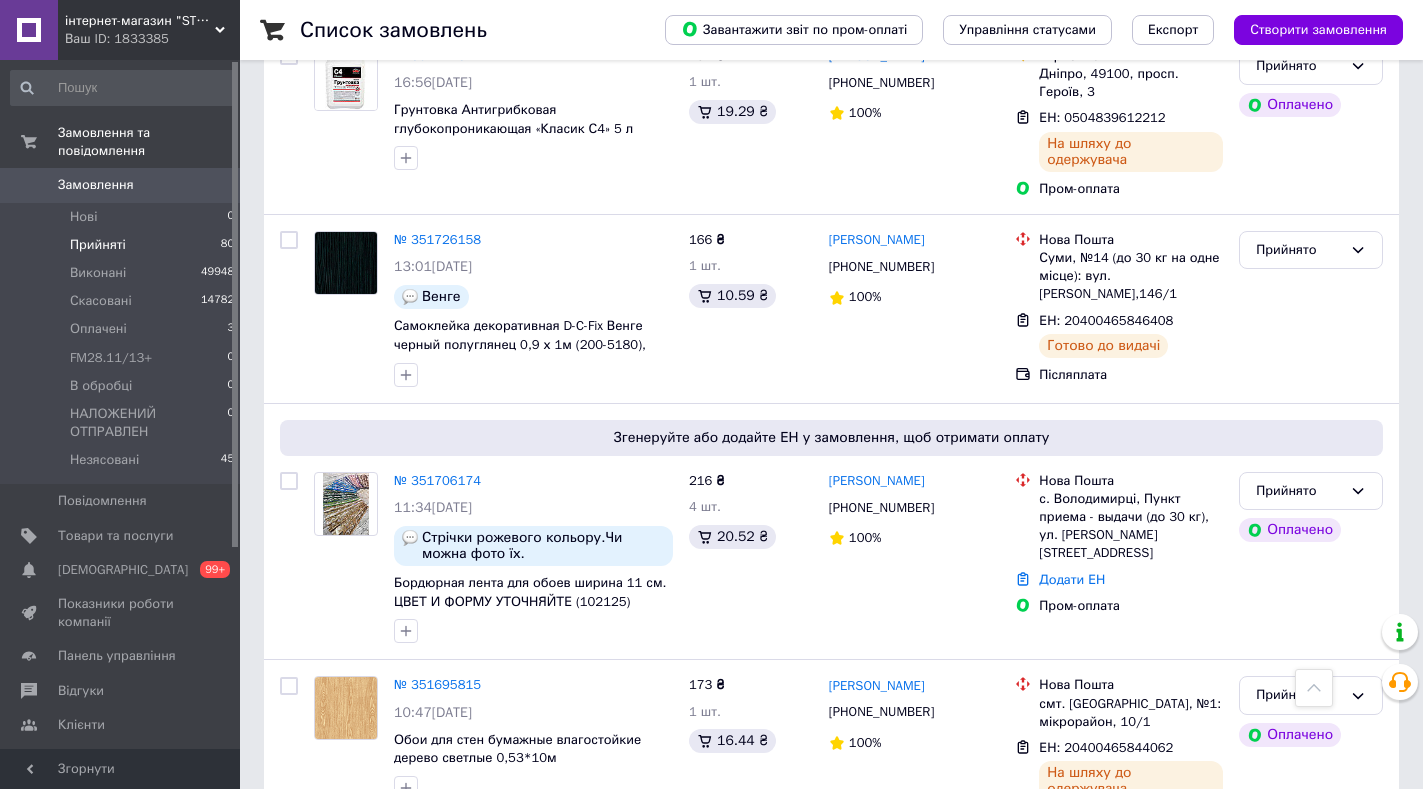 click on "4" at bounding box center [416, 1073] 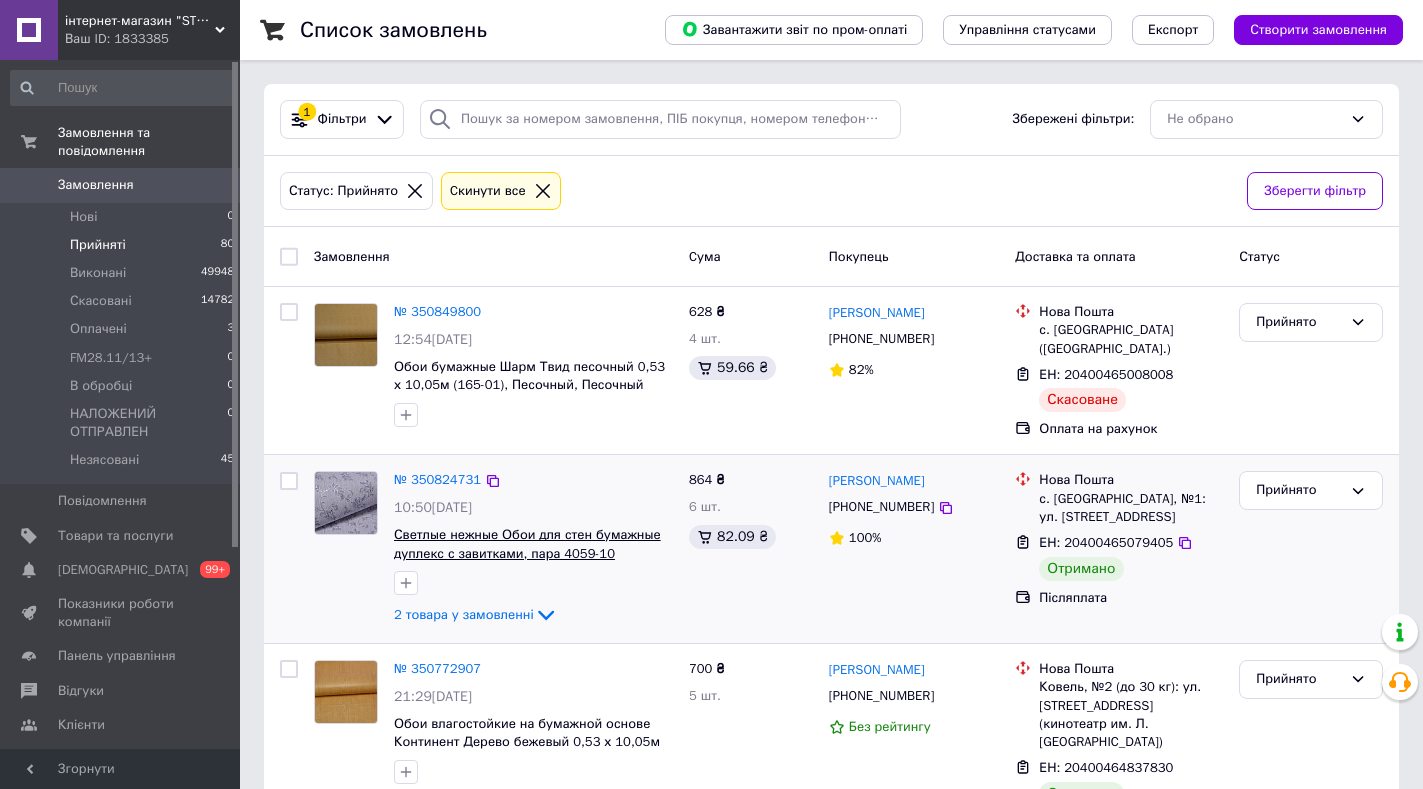 scroll, scrollTop: 100, scrollLeft: 0, axis: vertical 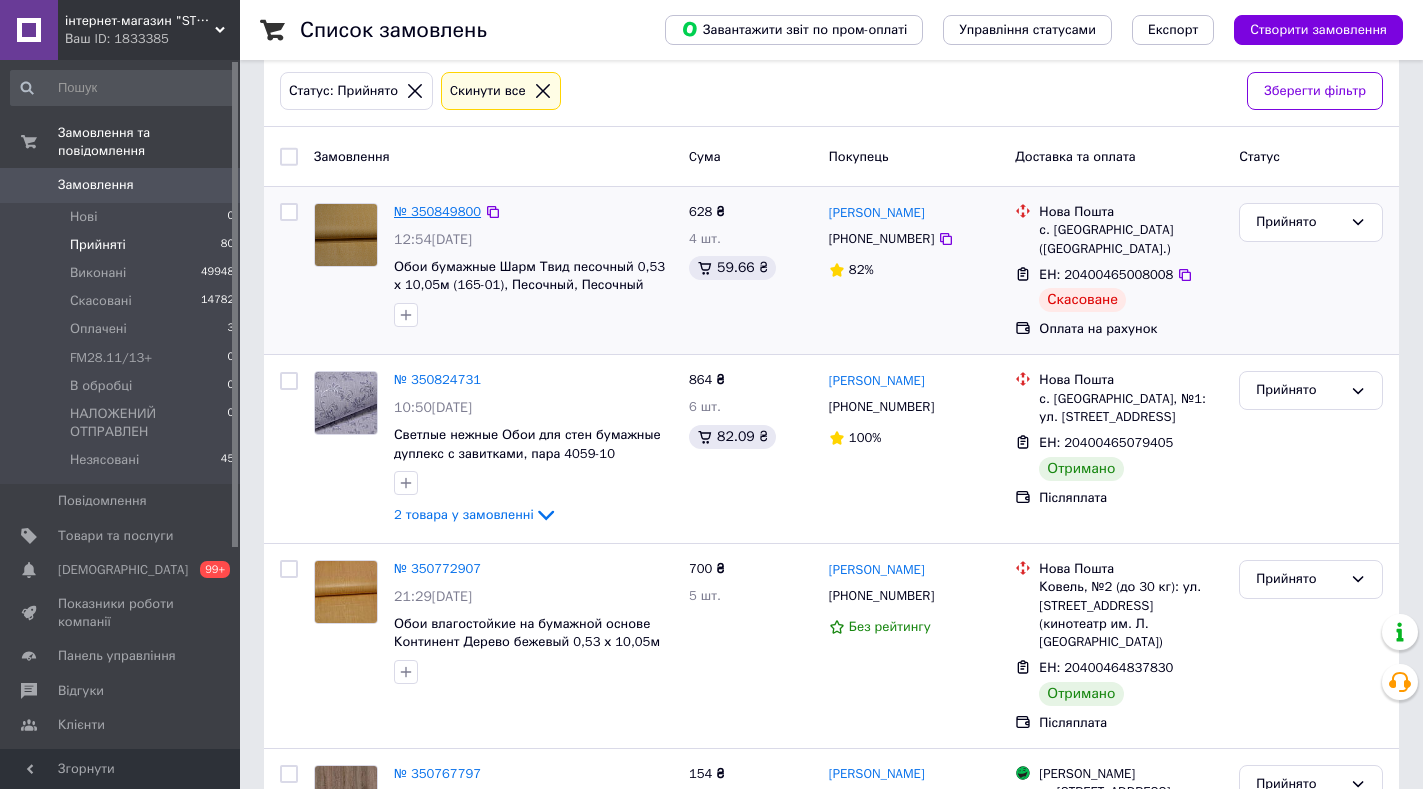 click on "№ 350849800" at bounding box center [437, 211] 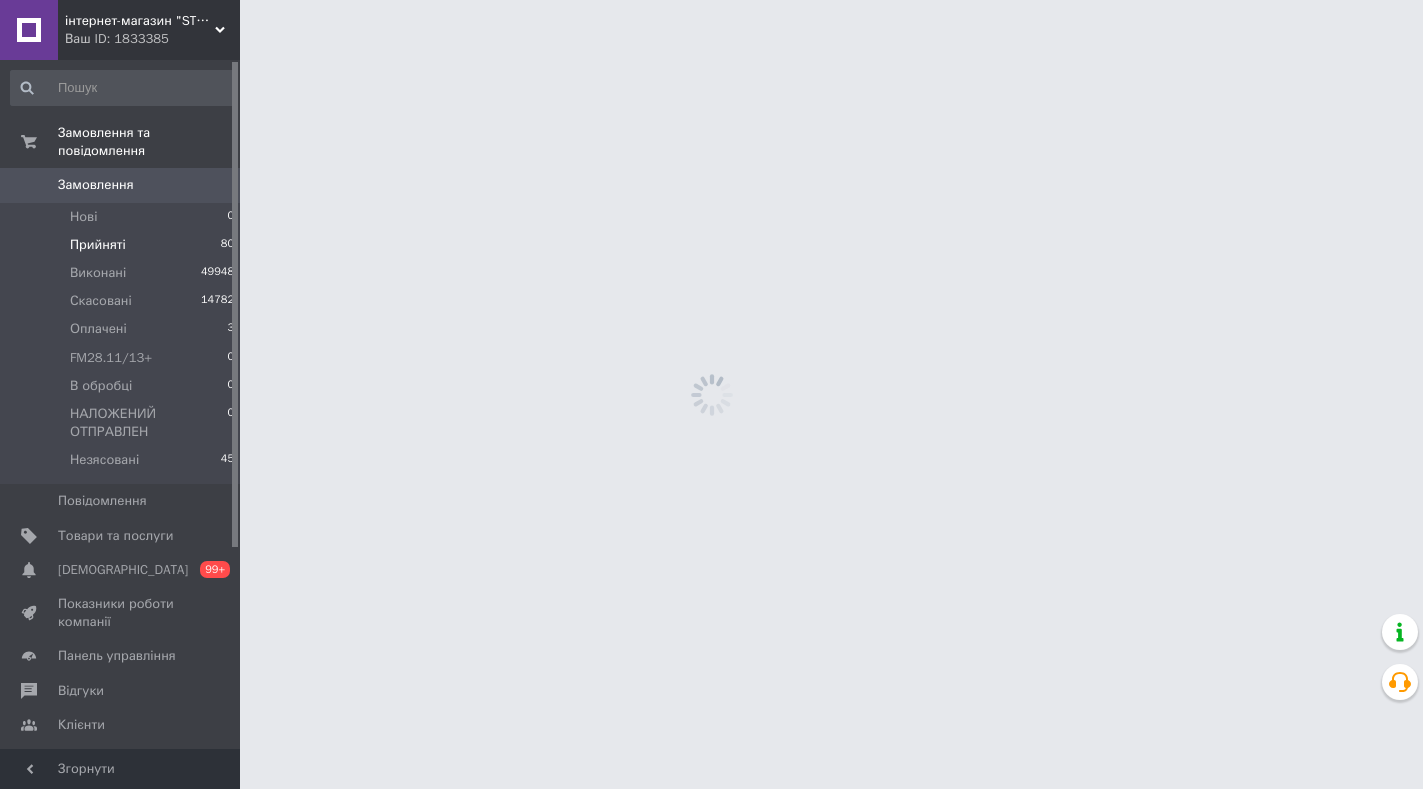 scroll, scrollTop: 0, scrollLeft: 0, axis: both 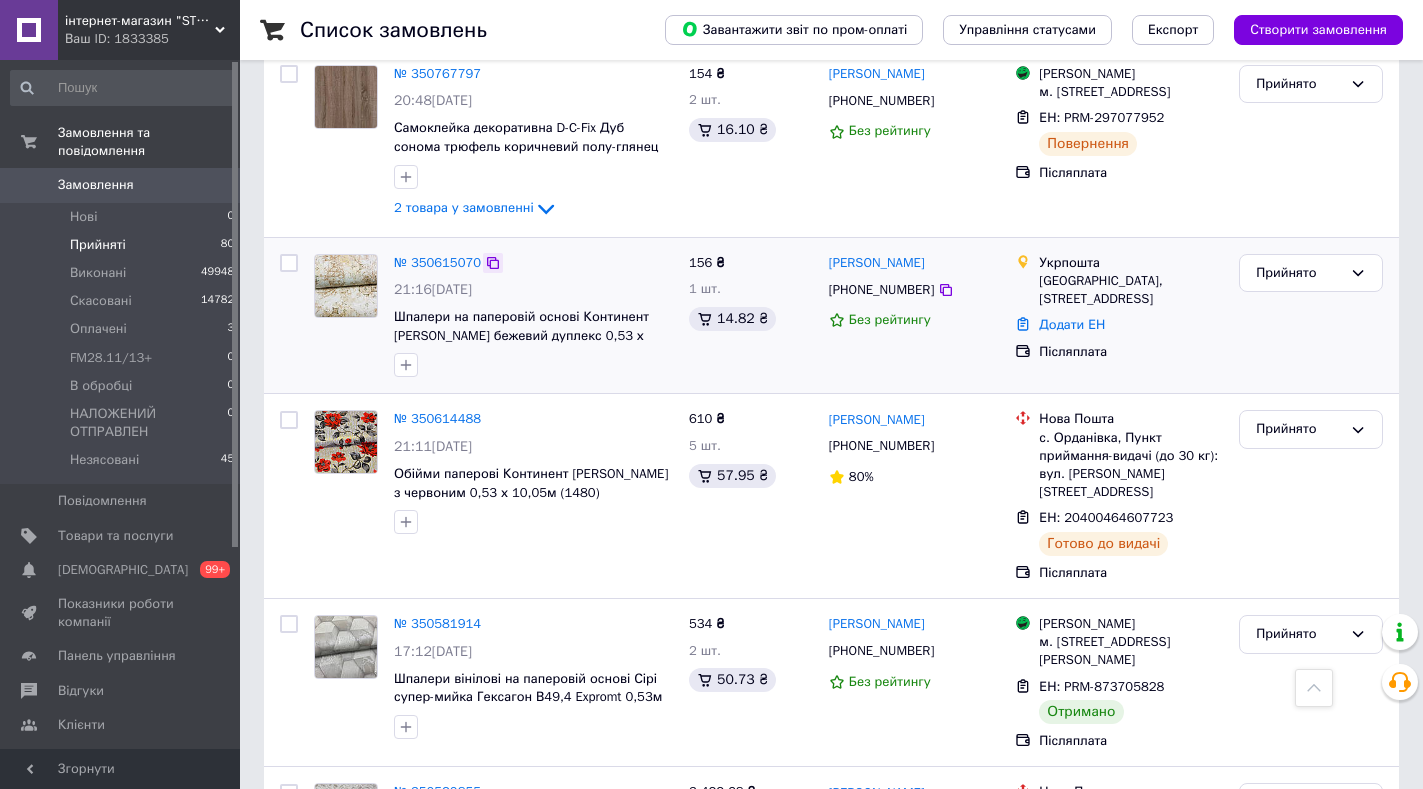 click 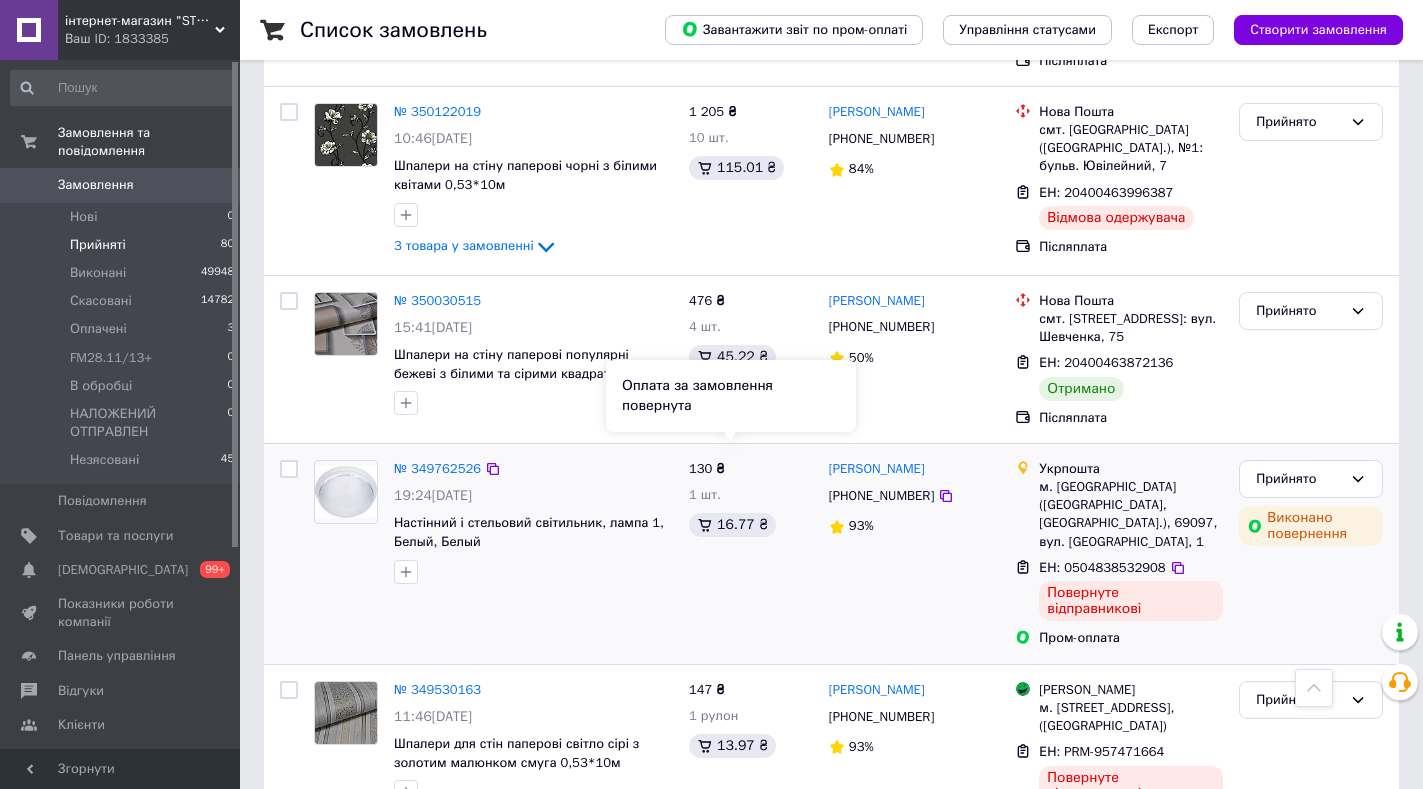 scroll, scrollTop: 3245, scrollLeft: 0, axis: vertical 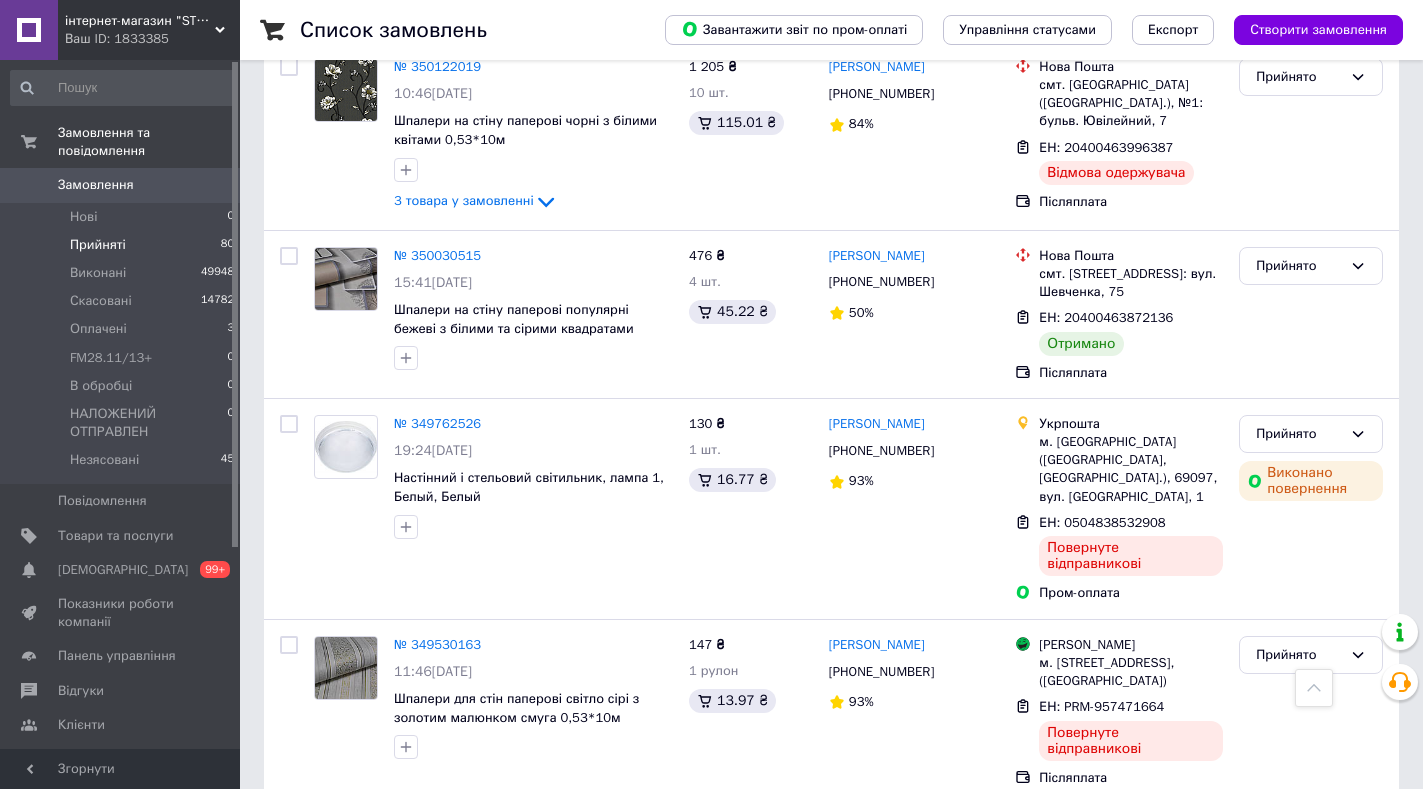 click on "3" at bounding box center (494, 848) 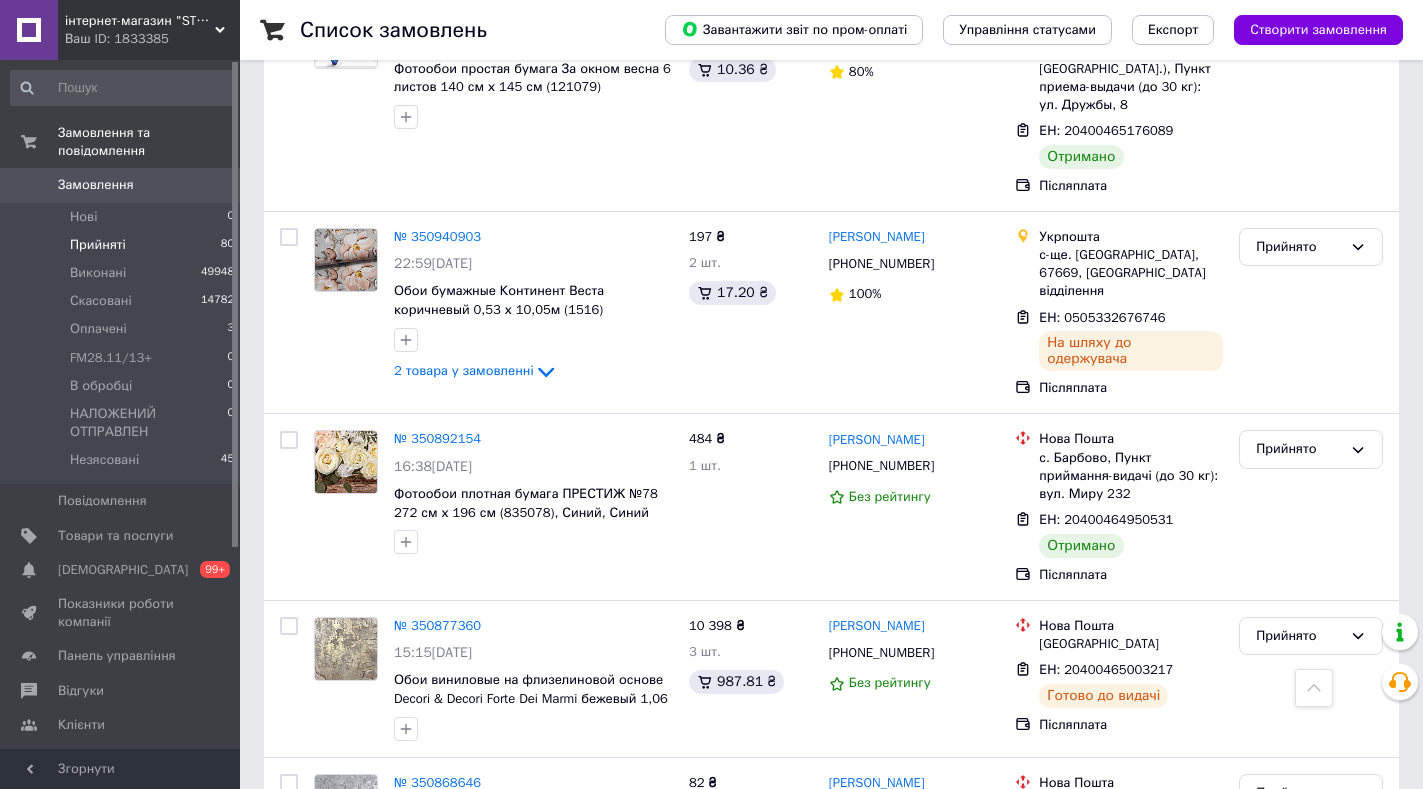 scroll, scrollTop: 3259, scrollLeft: 0, axis: vertical 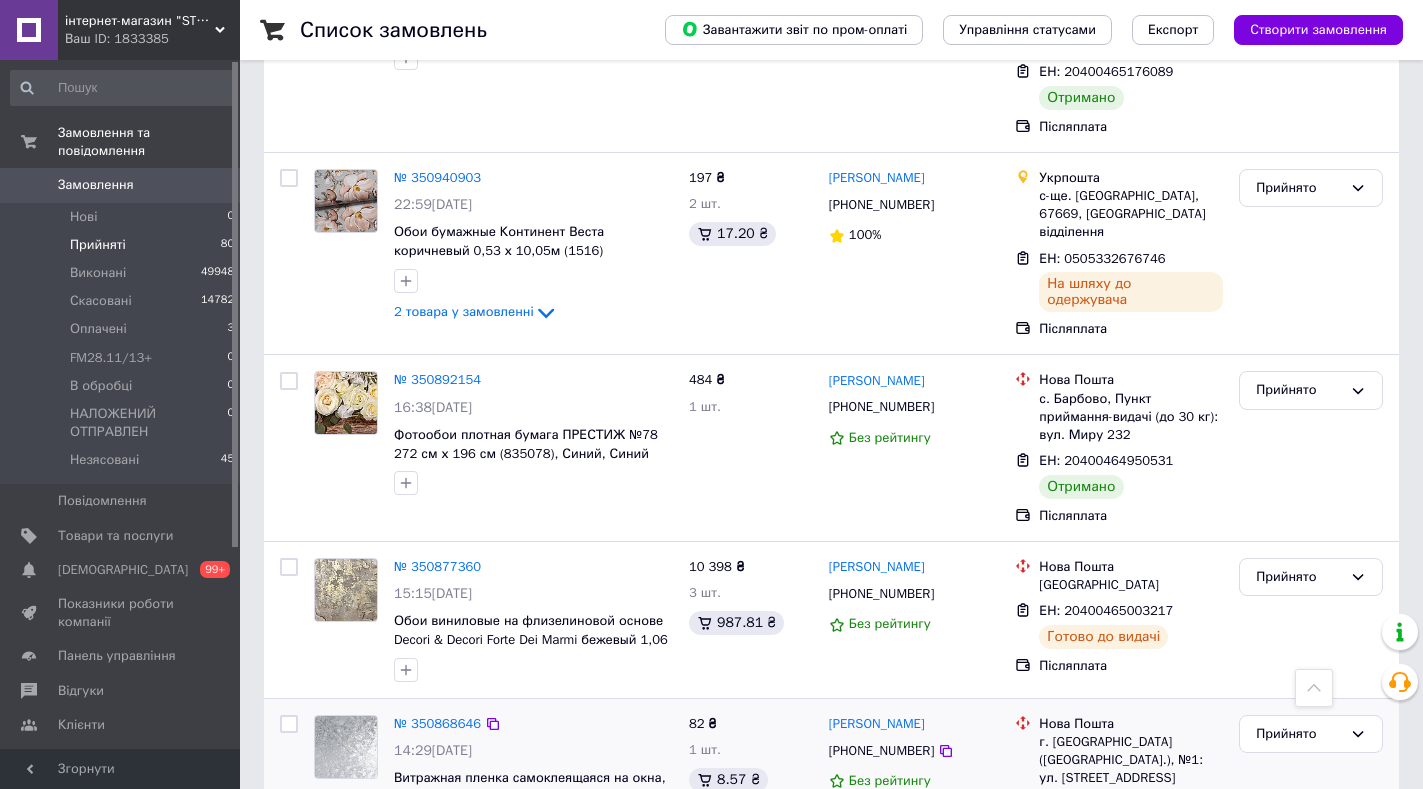 click on "2" at bounding box center [449, 929] 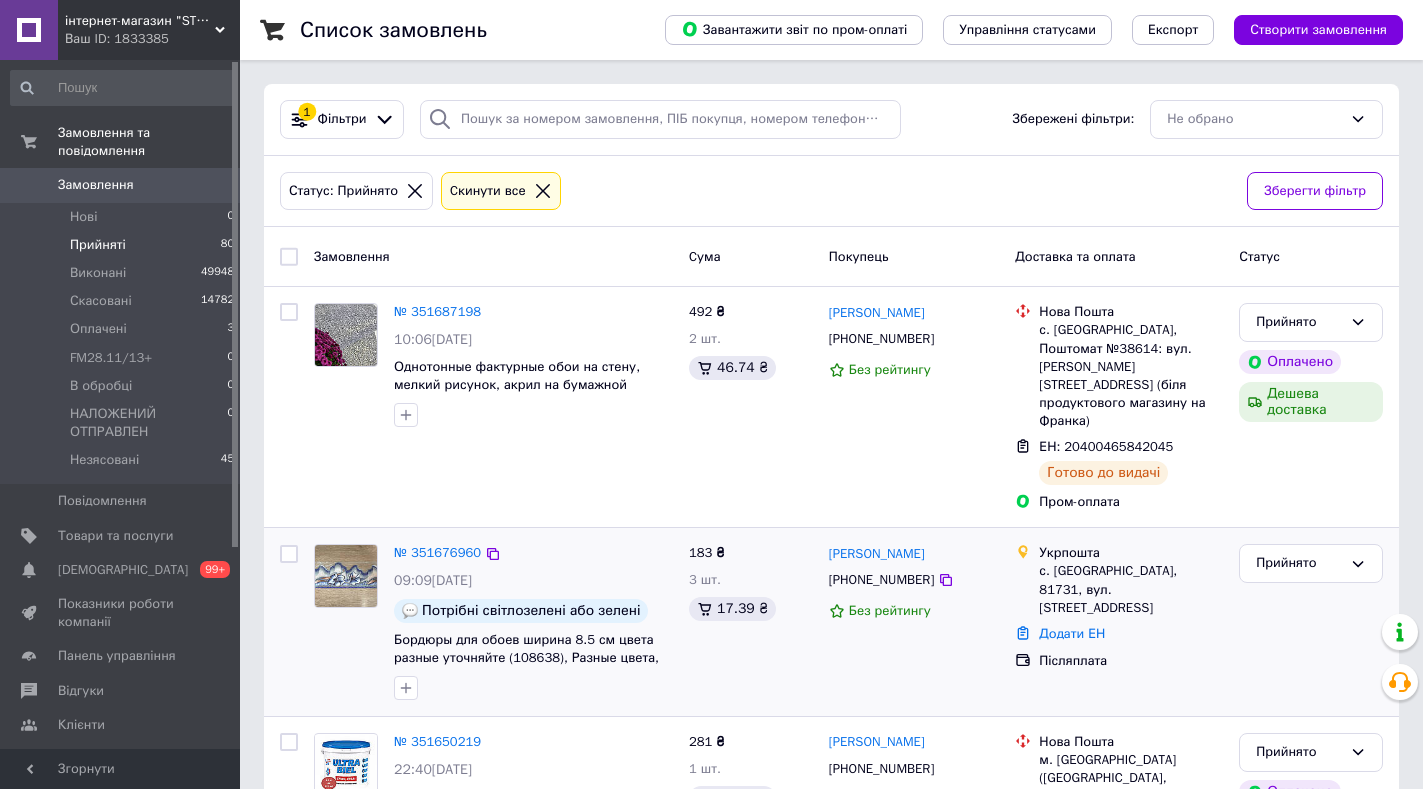 scroll, scrollTop: 100, scrollLeft: 0, axis: vertical 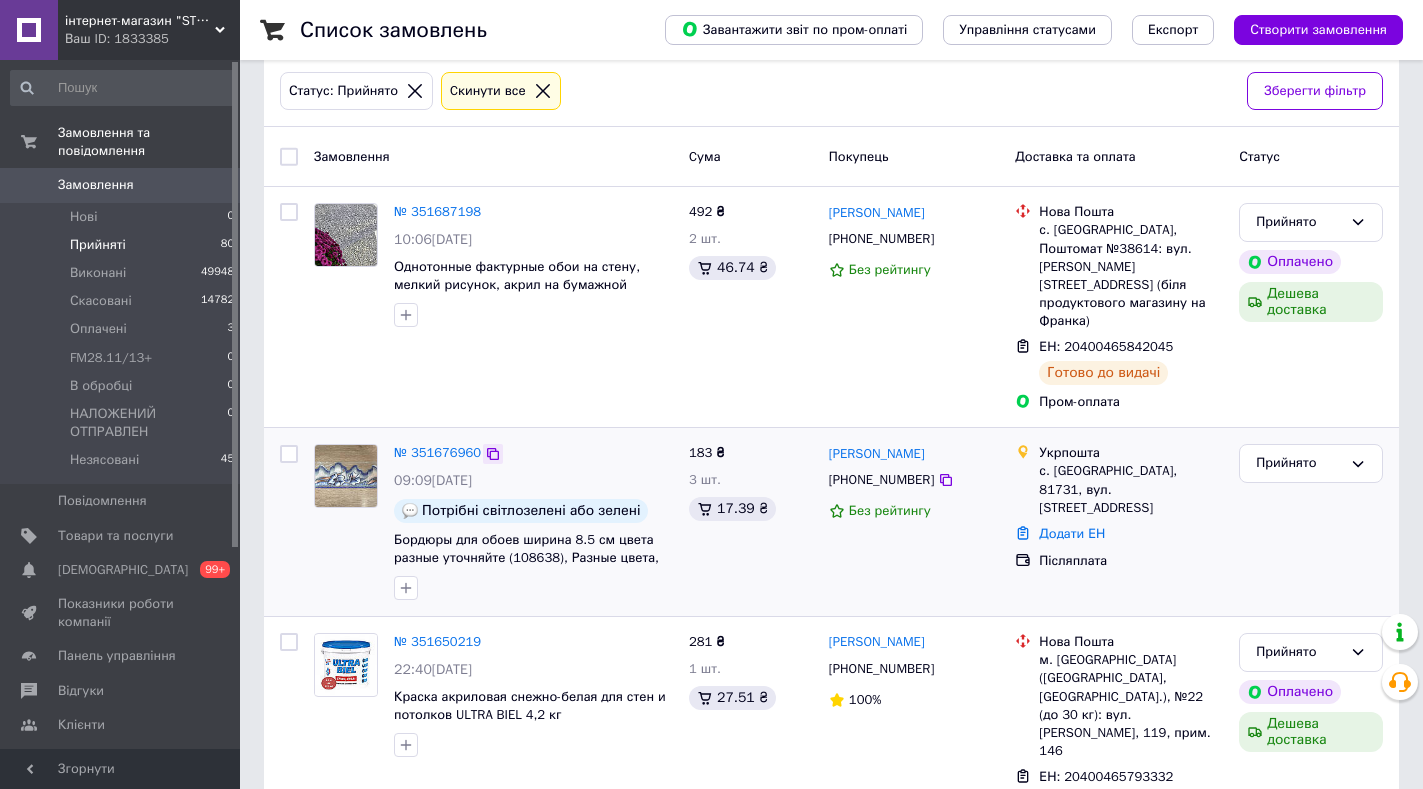 click 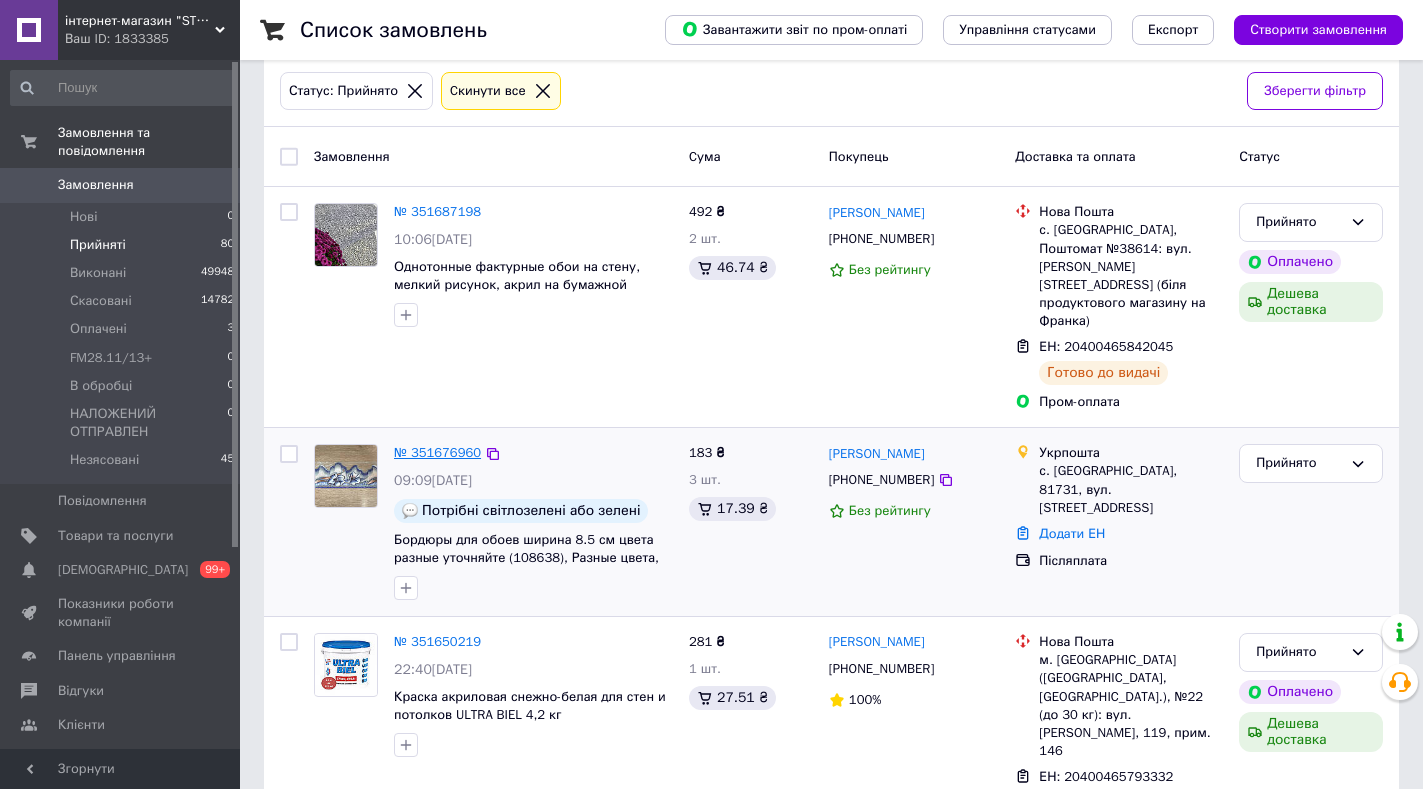 click on "№ 351676960" at bounding box center (437, 452) 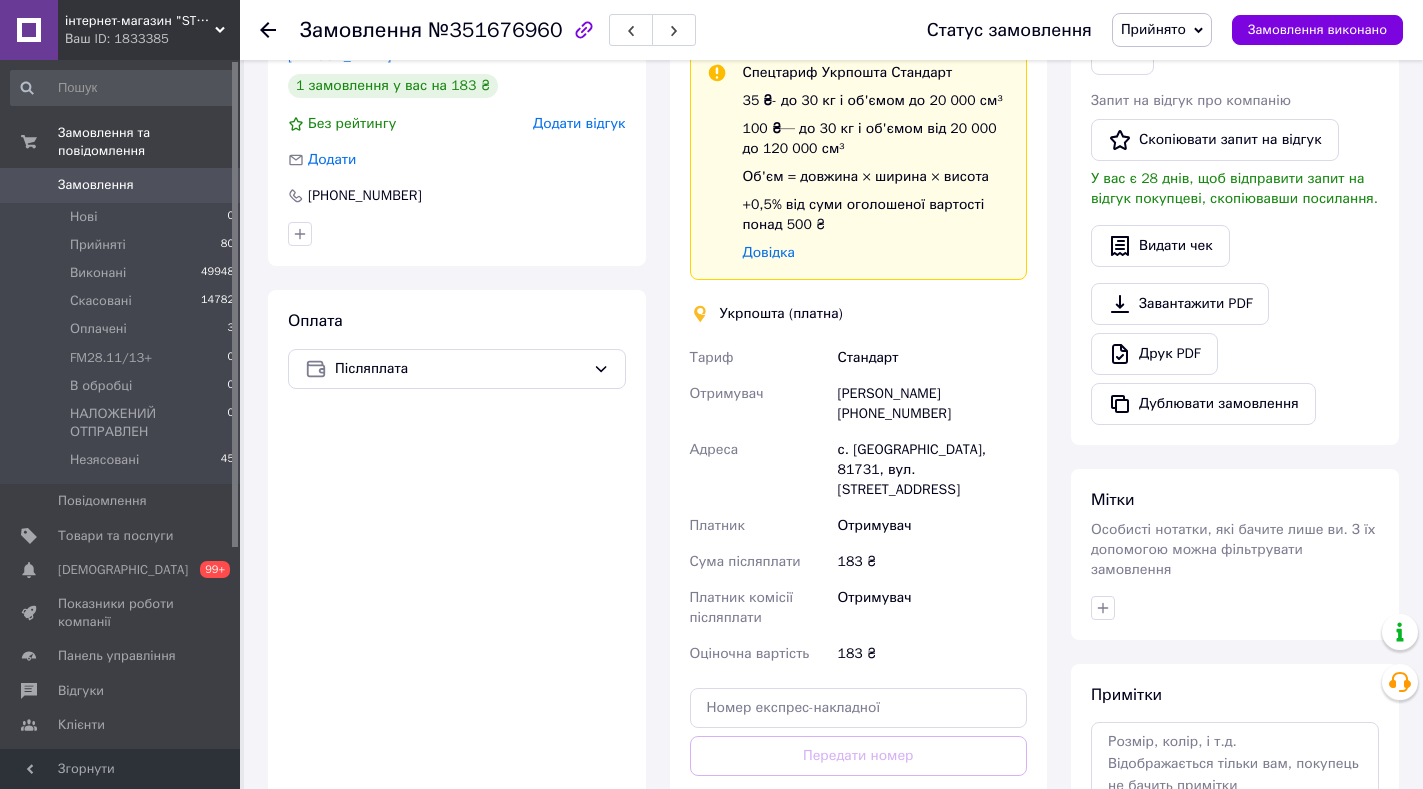 scroll, scrollTop: 700, scrollLeft: 0, axis: vertical 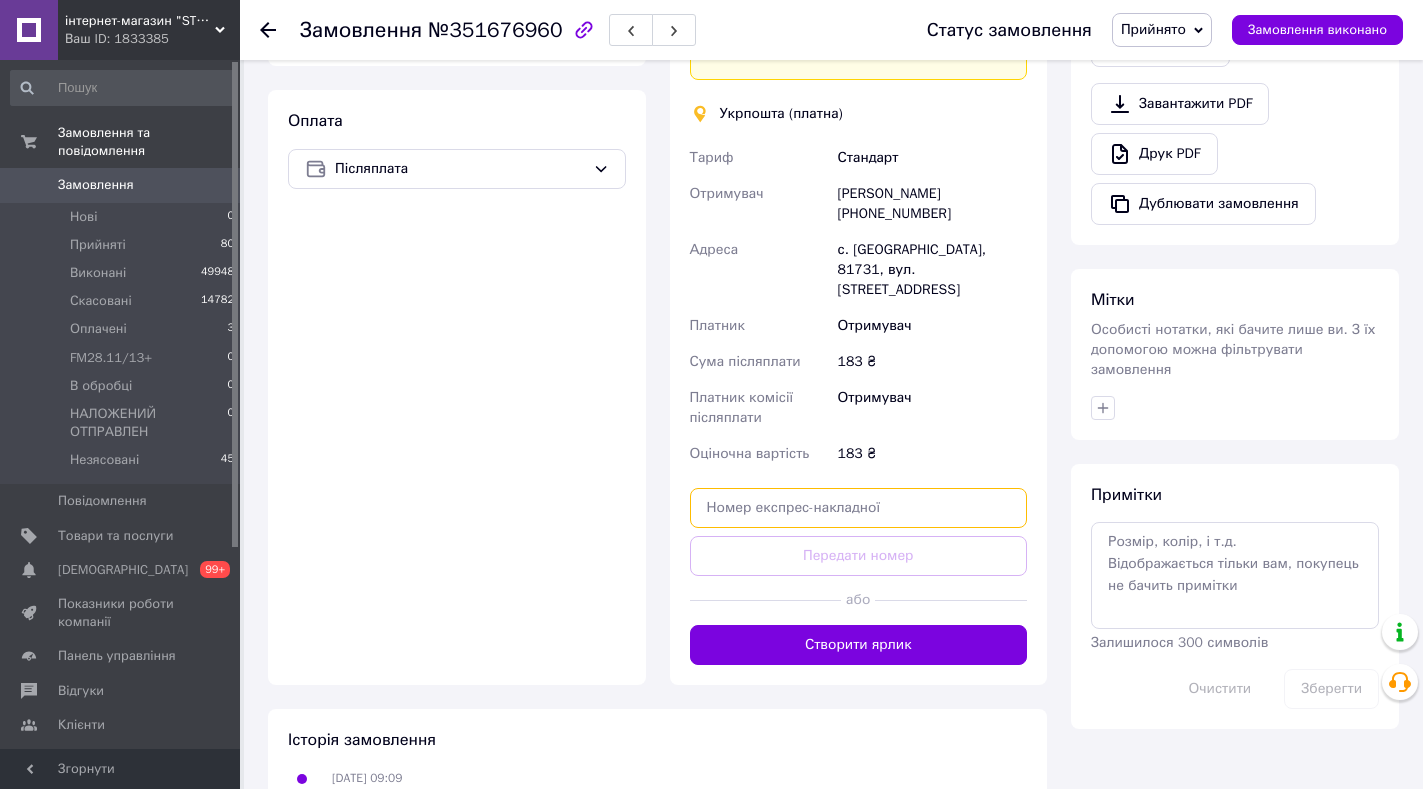 paste on "0505334937229" 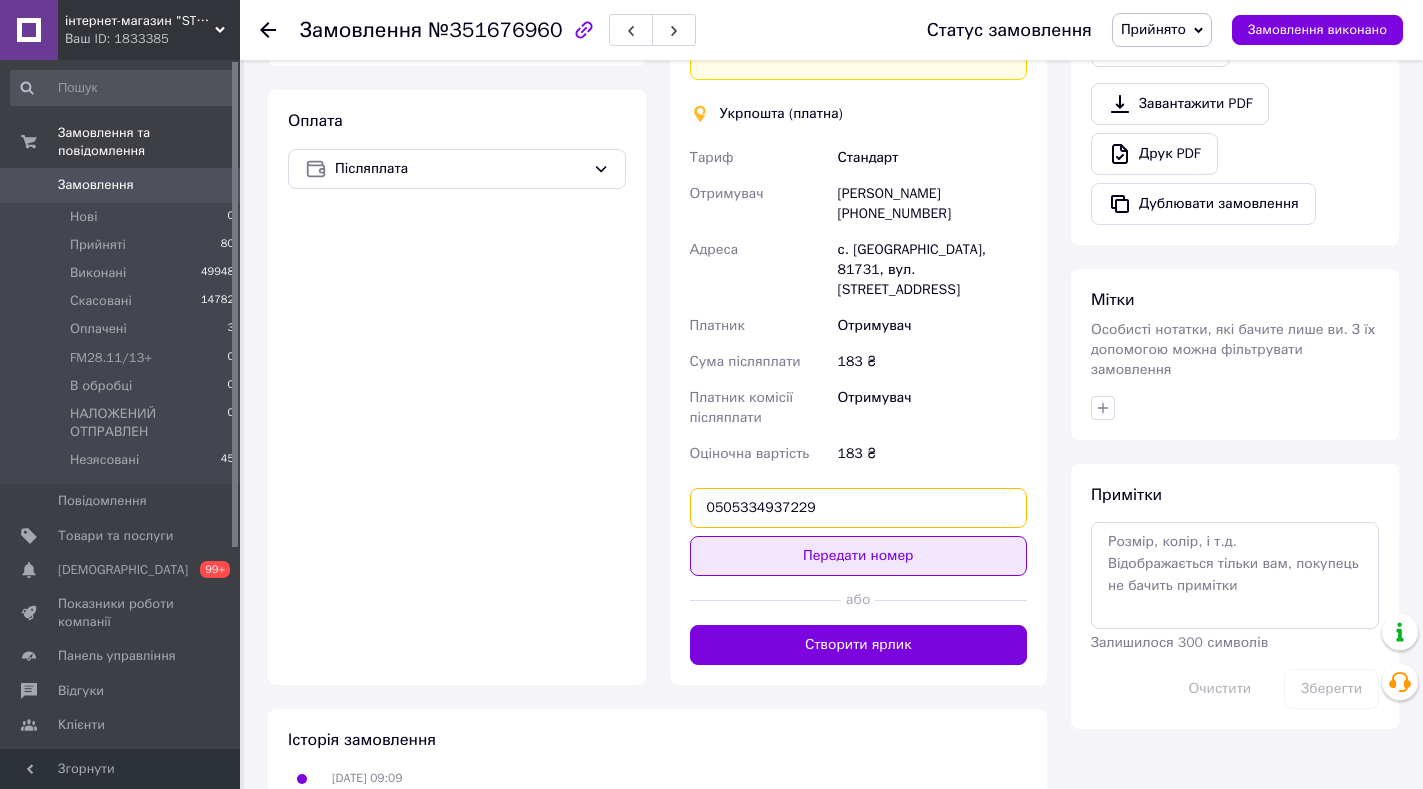 type on "0505334937229" 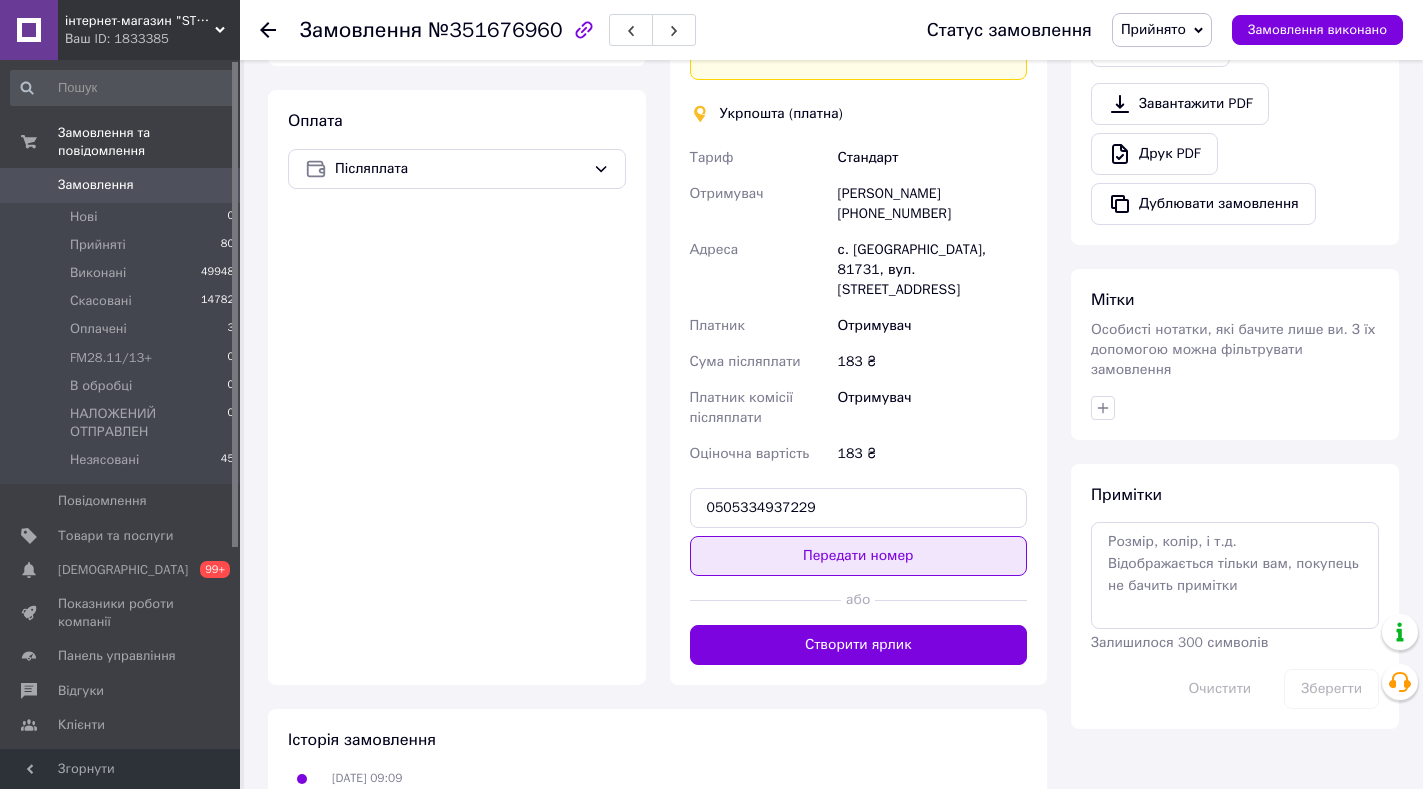 click on "Передати номер" at bounding box center (859, 556) 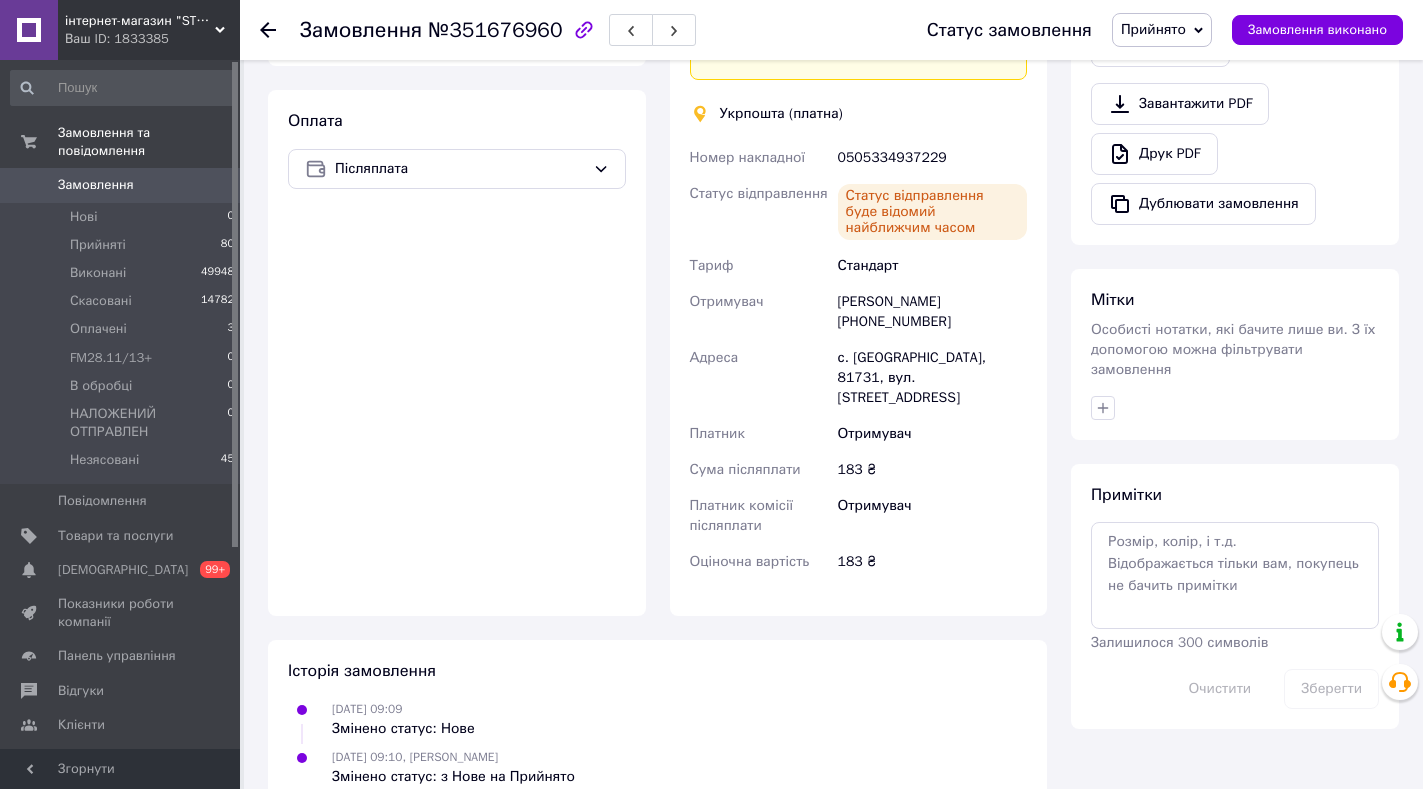 scroll, scrollTop: 0, scrollLeft: 0, axis: both 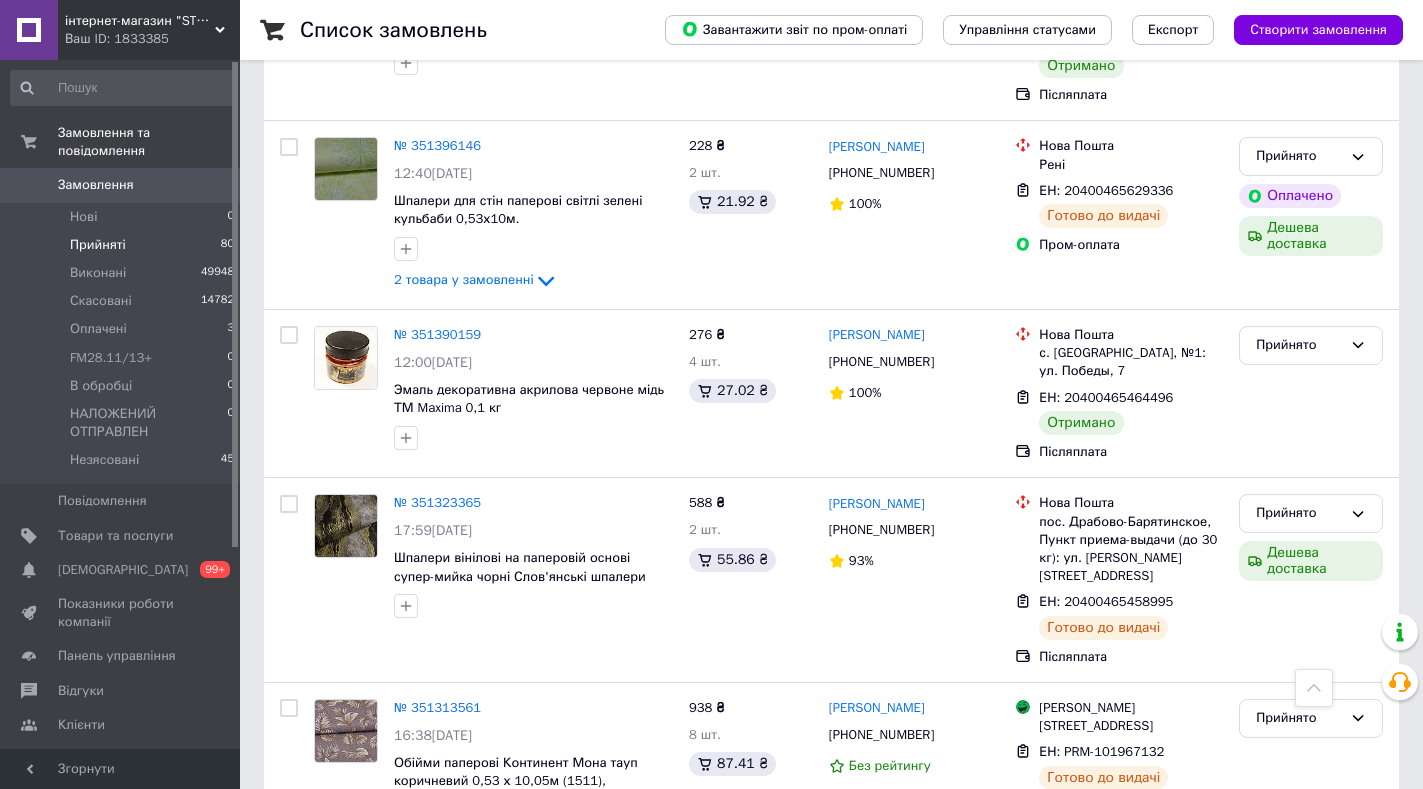 click on "1" at bounding box center (404, 916) 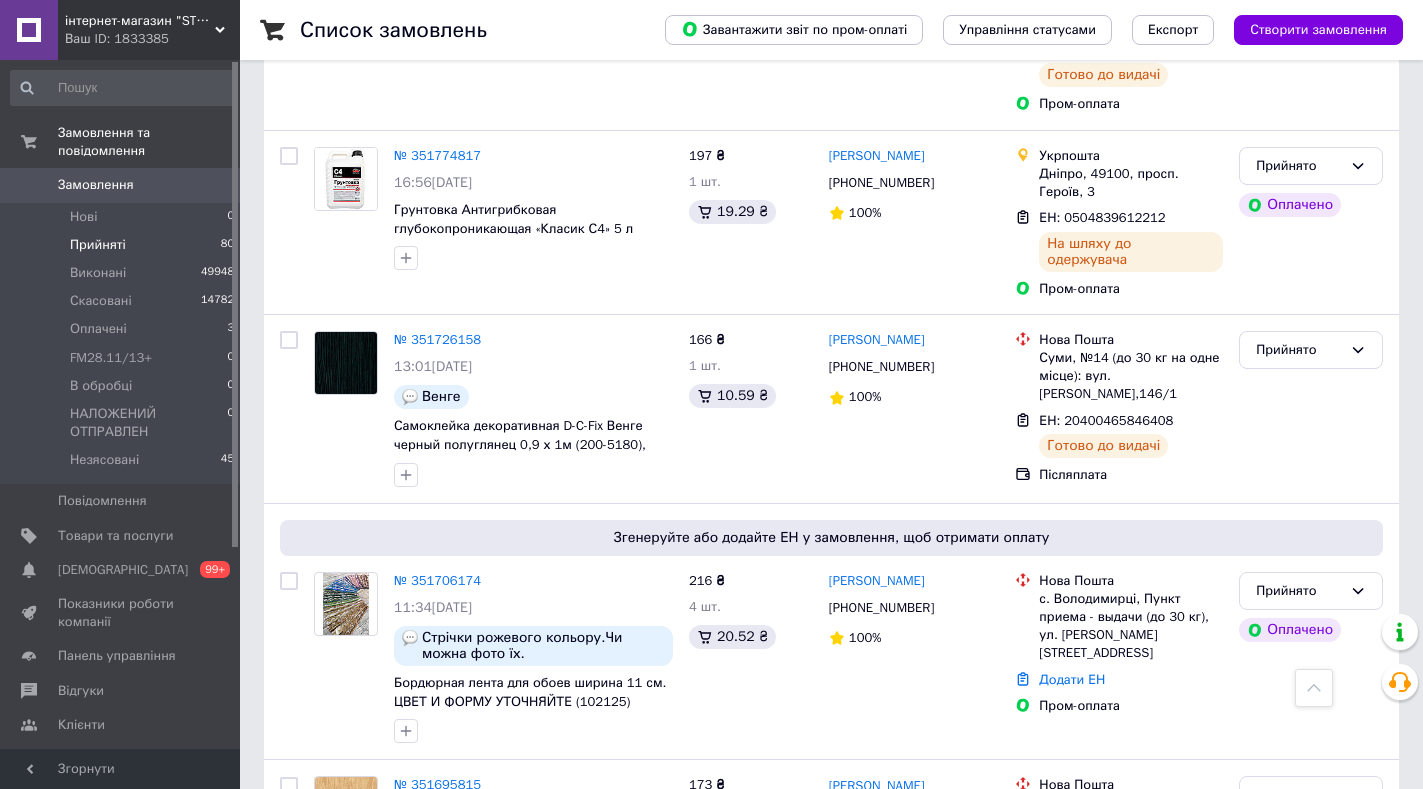 scroll, scrollTop: 3121, scrollLeft: 0, axis: vertical 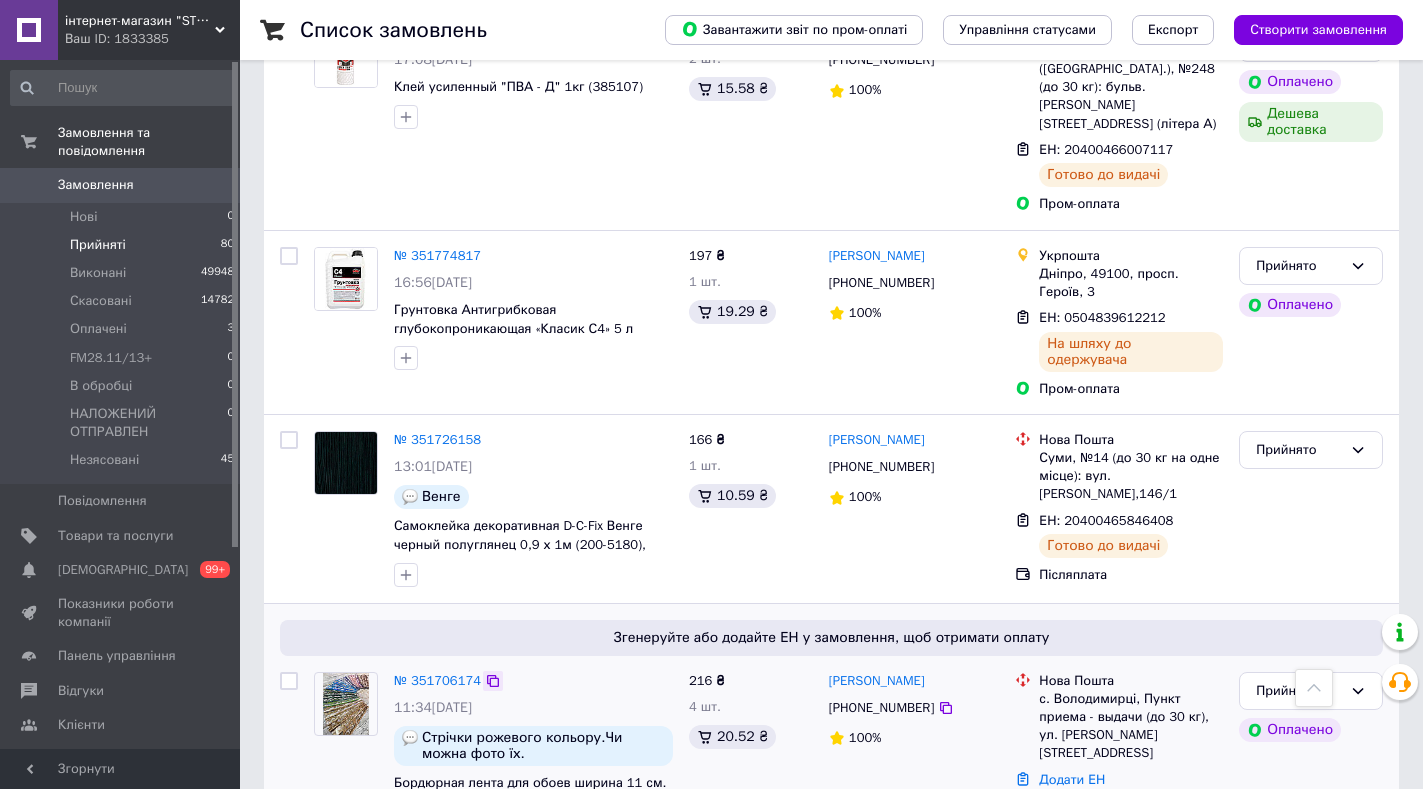 click 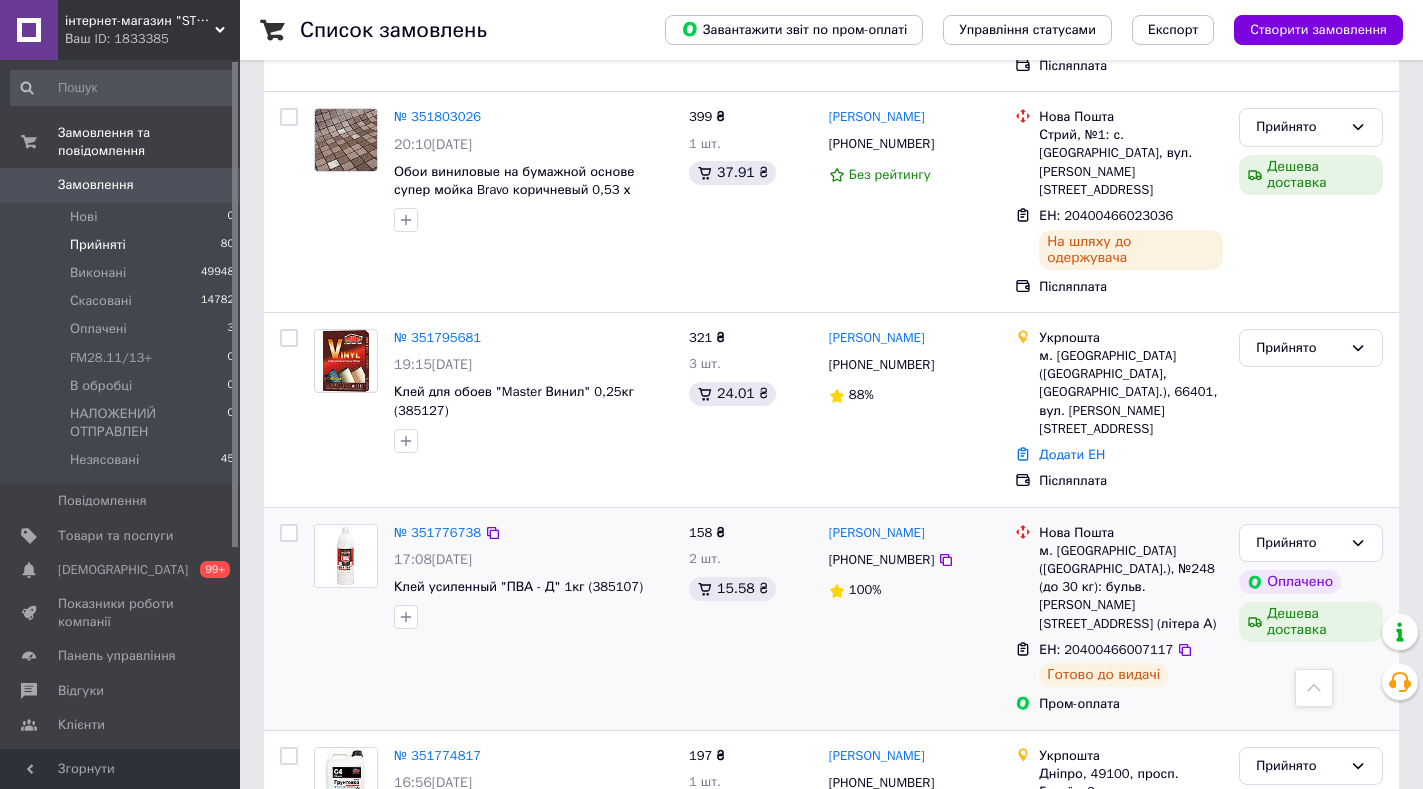 scroll, scrollTop: 2421, scrollLeft: 0, axis: vertical 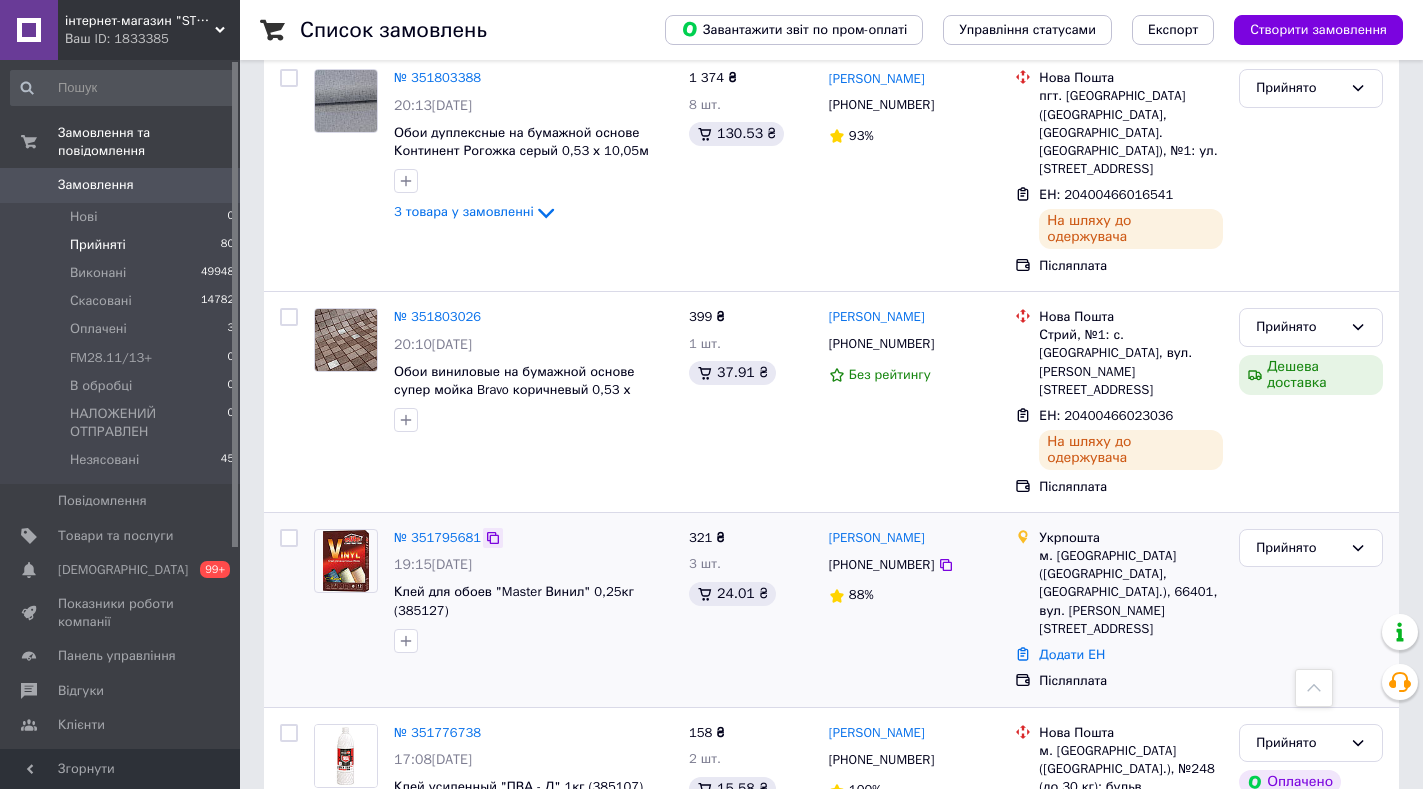 click 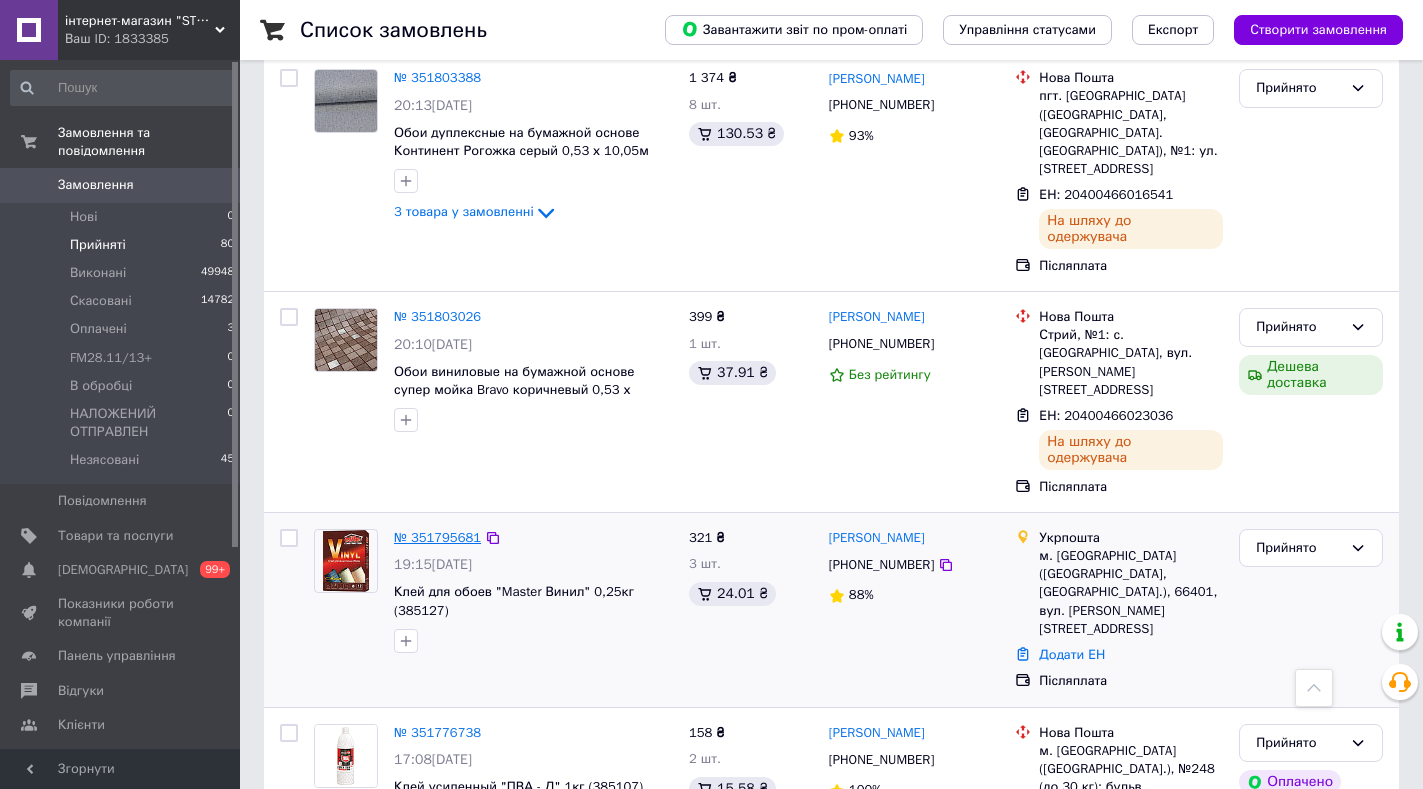 click on "№ 351795681" at bounding box center (437, 537) 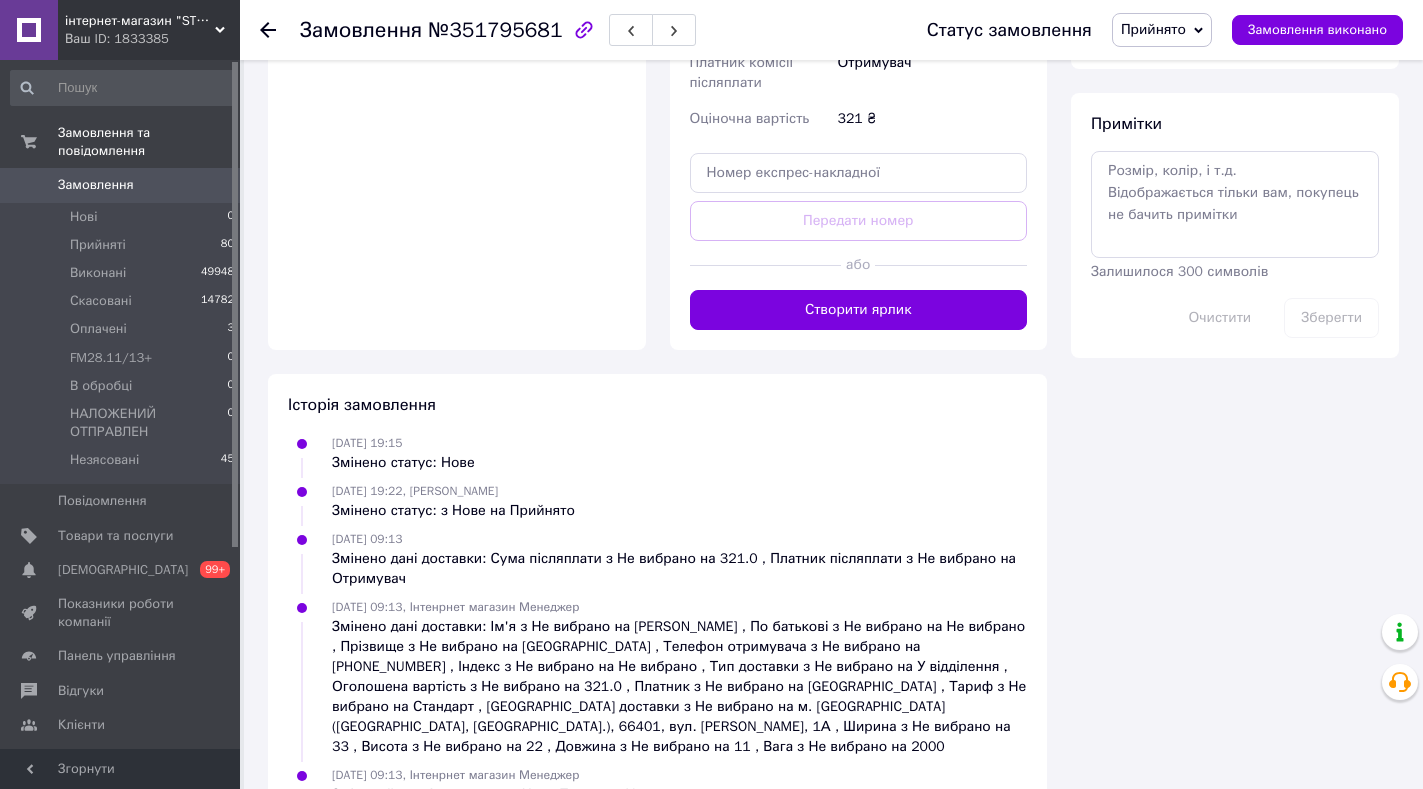 scroll, scrollTop: 835, scrollLeft: 0, axis: vertical 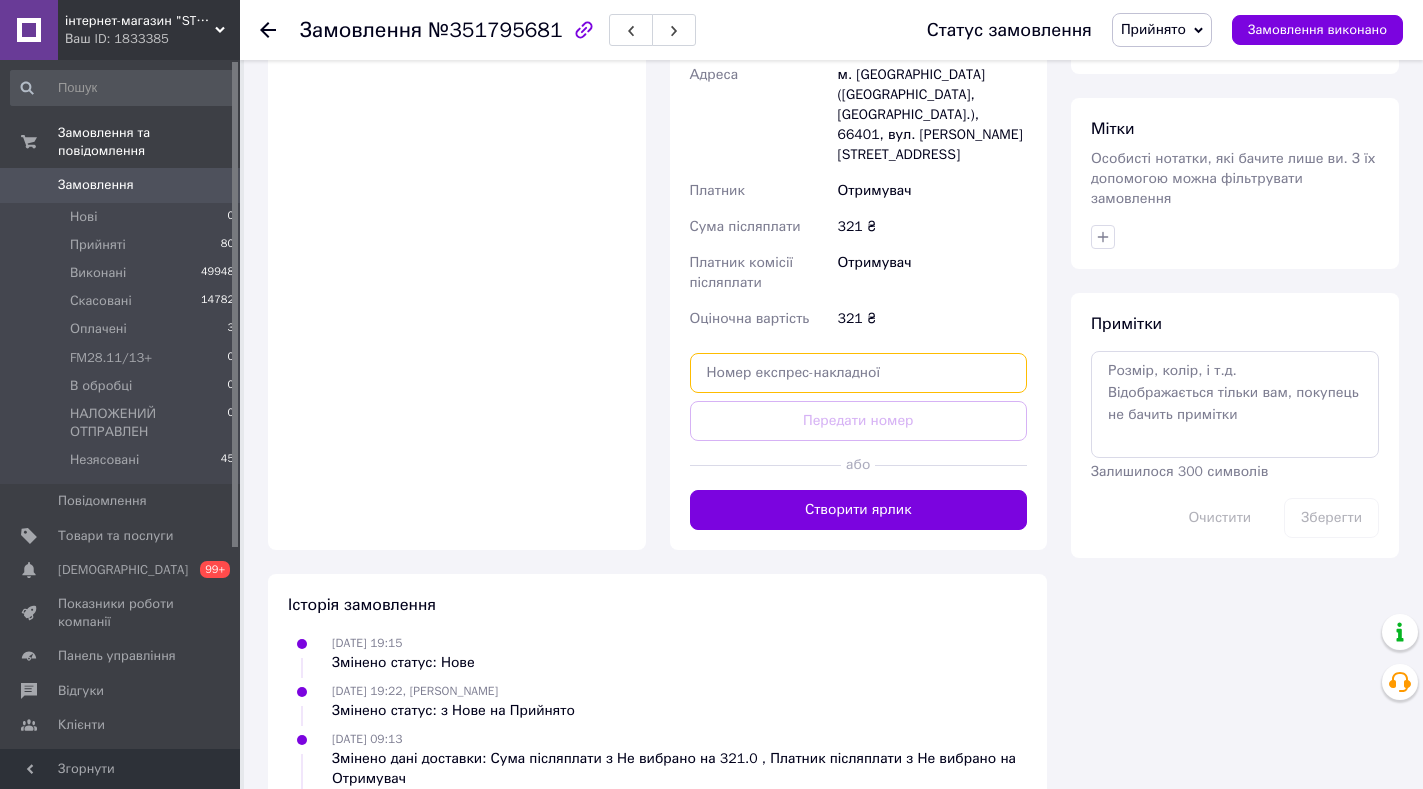 paste on "0505335612293" 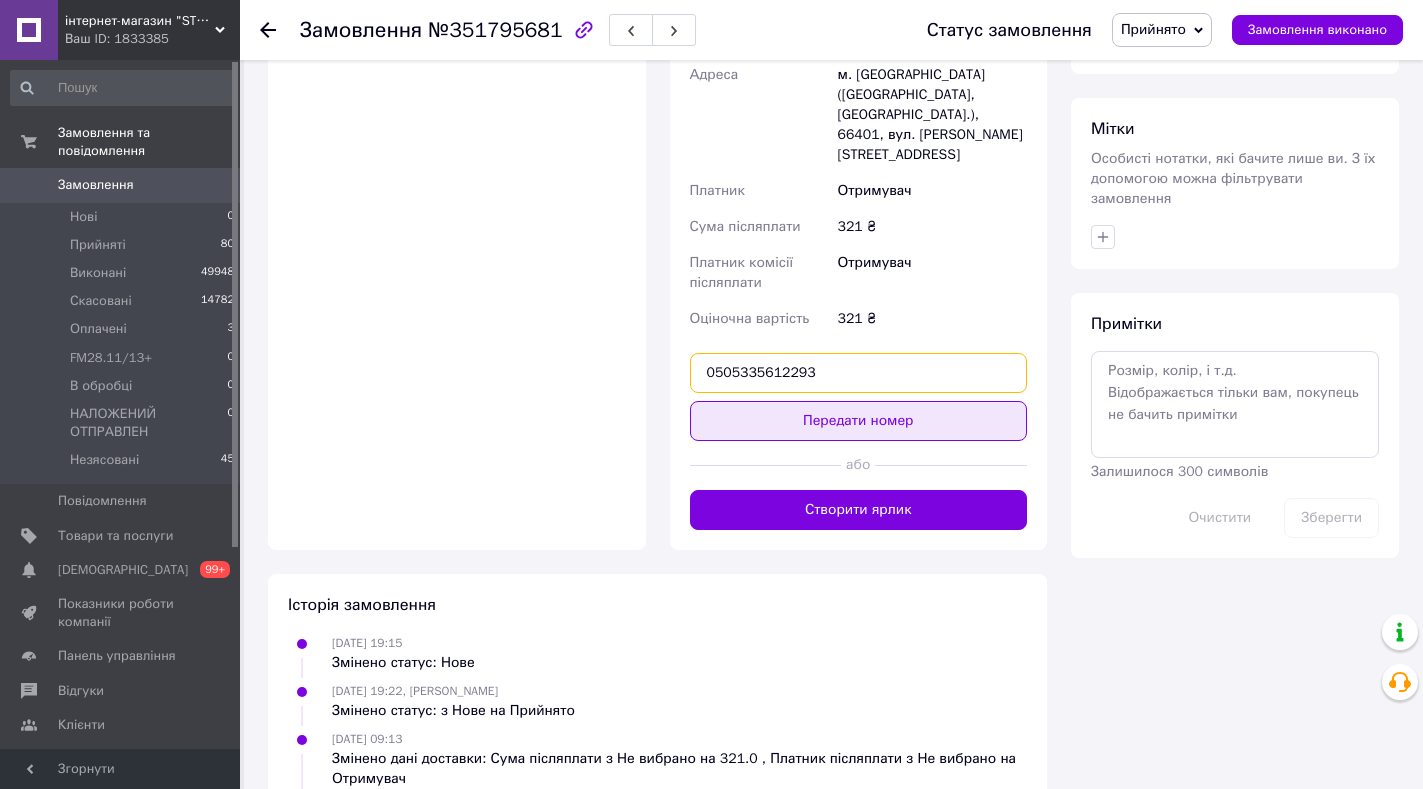 type on "0505335612293" 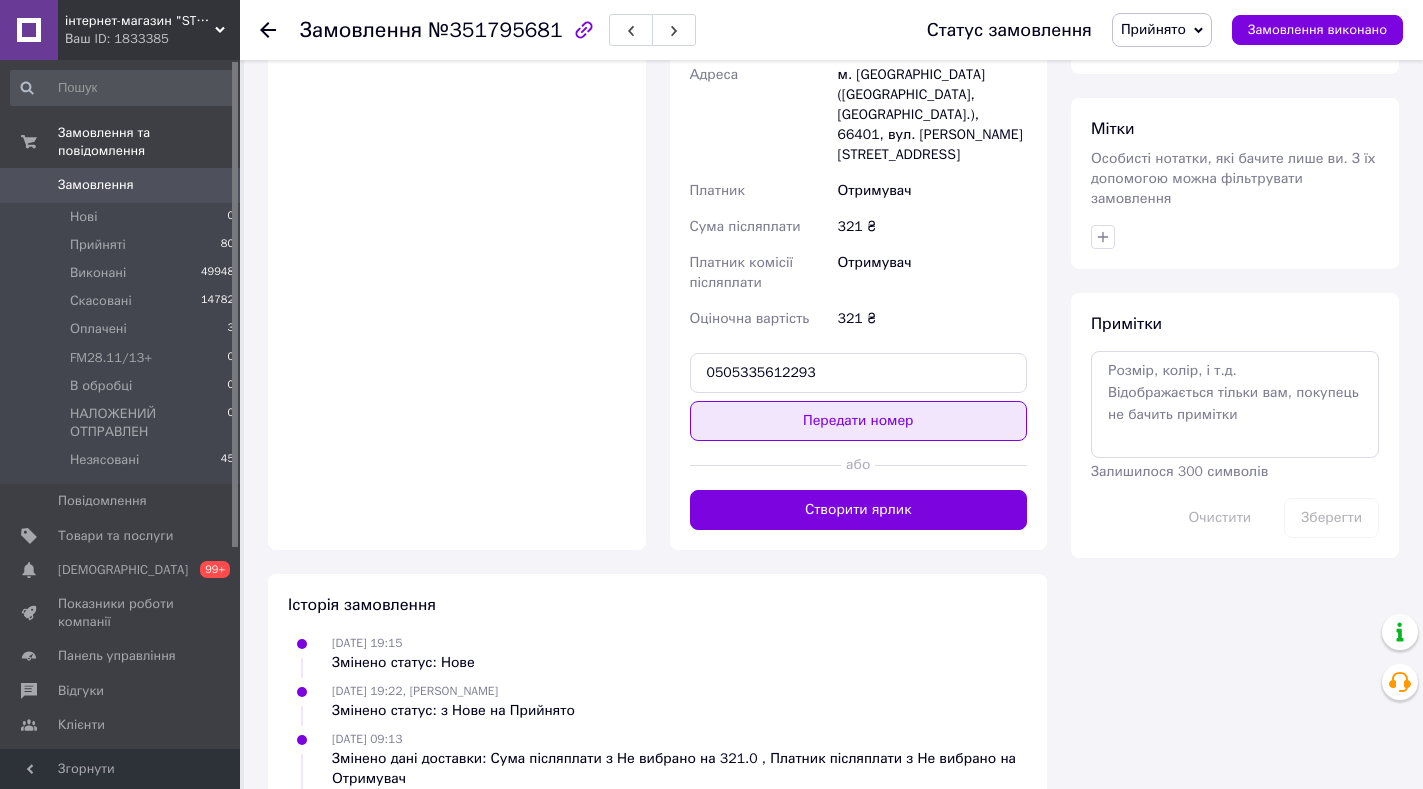 click on "Передати номер" at bounding box center (859, 421) 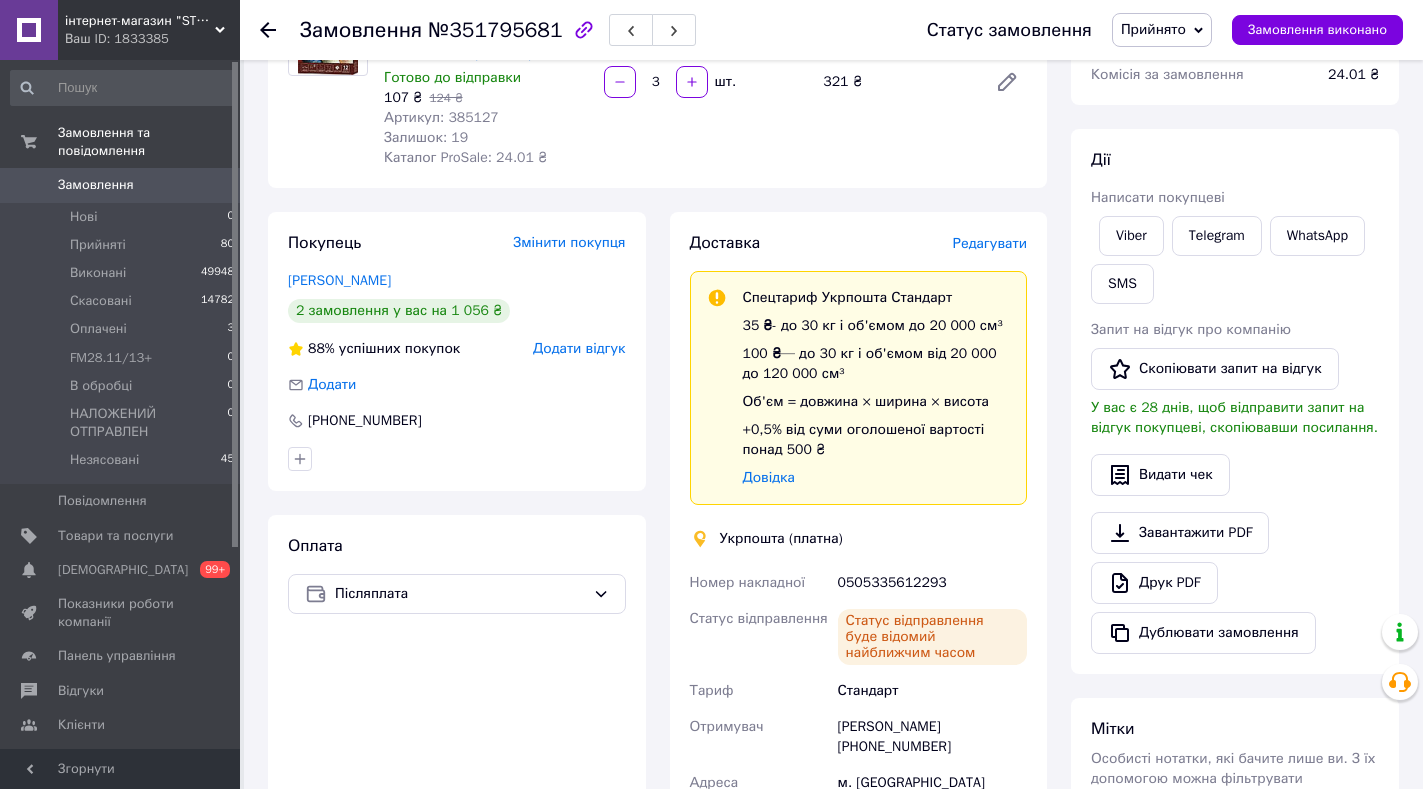 scroll, scrollTop: 0, scrollLeft: 0, axis: both 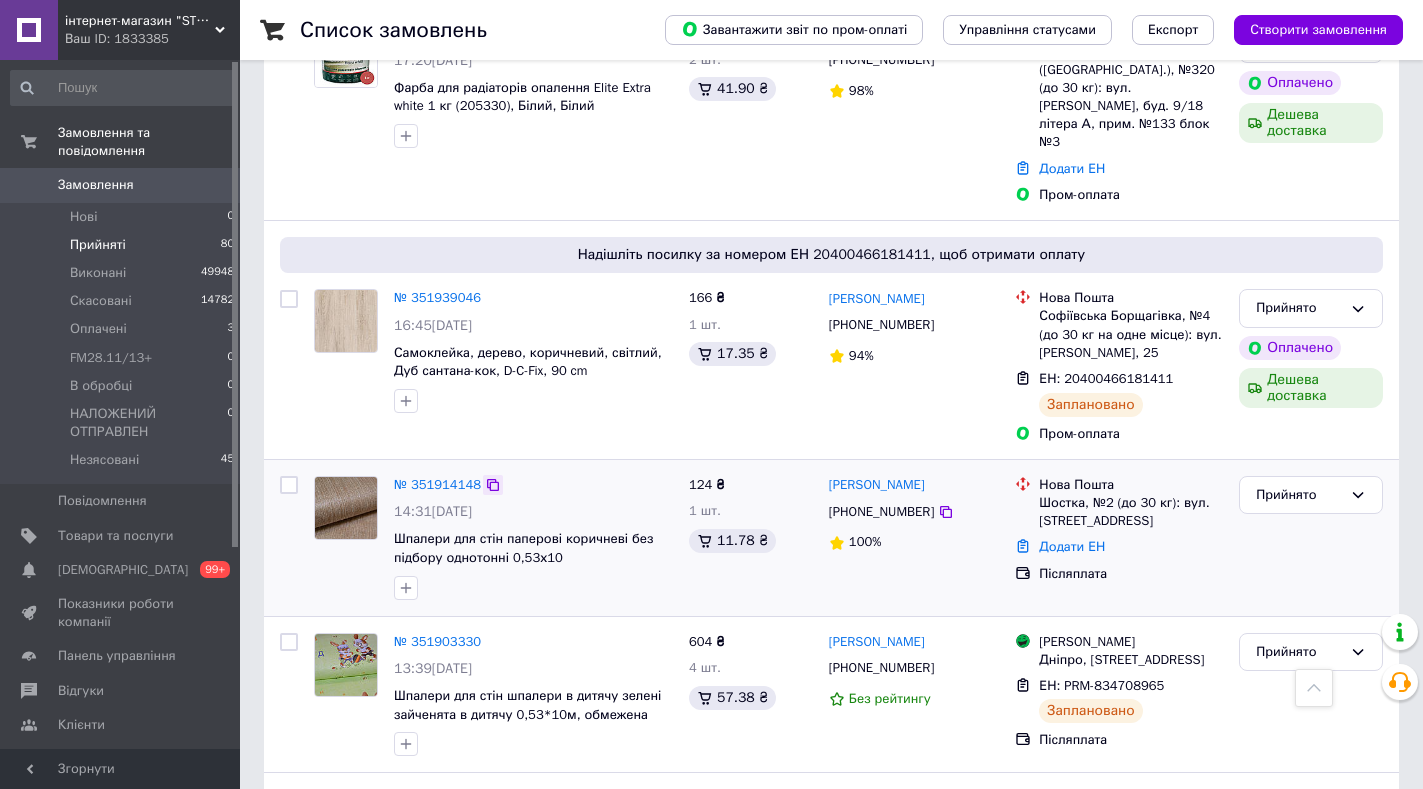 click 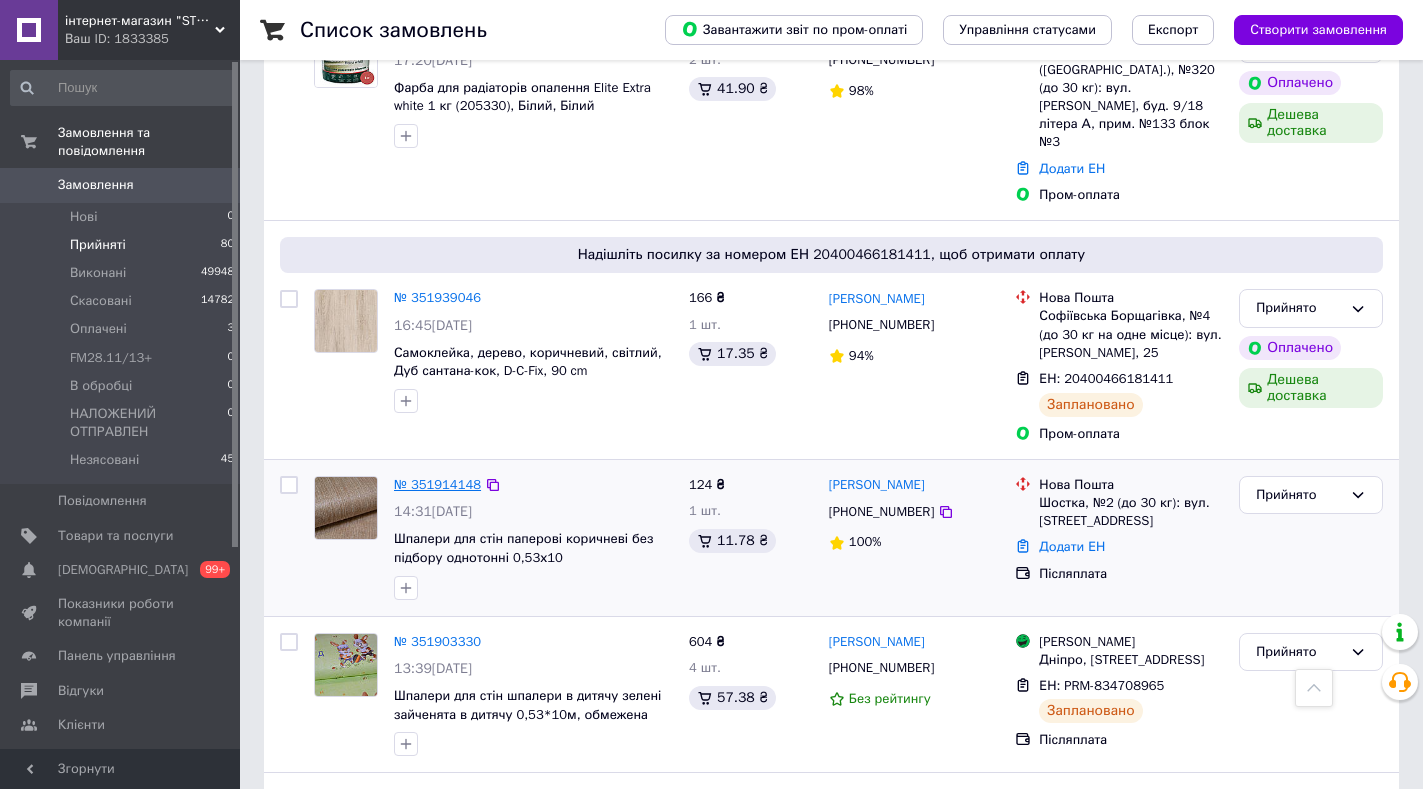 click on "№ 351914148" at bounding box center (437, 484) 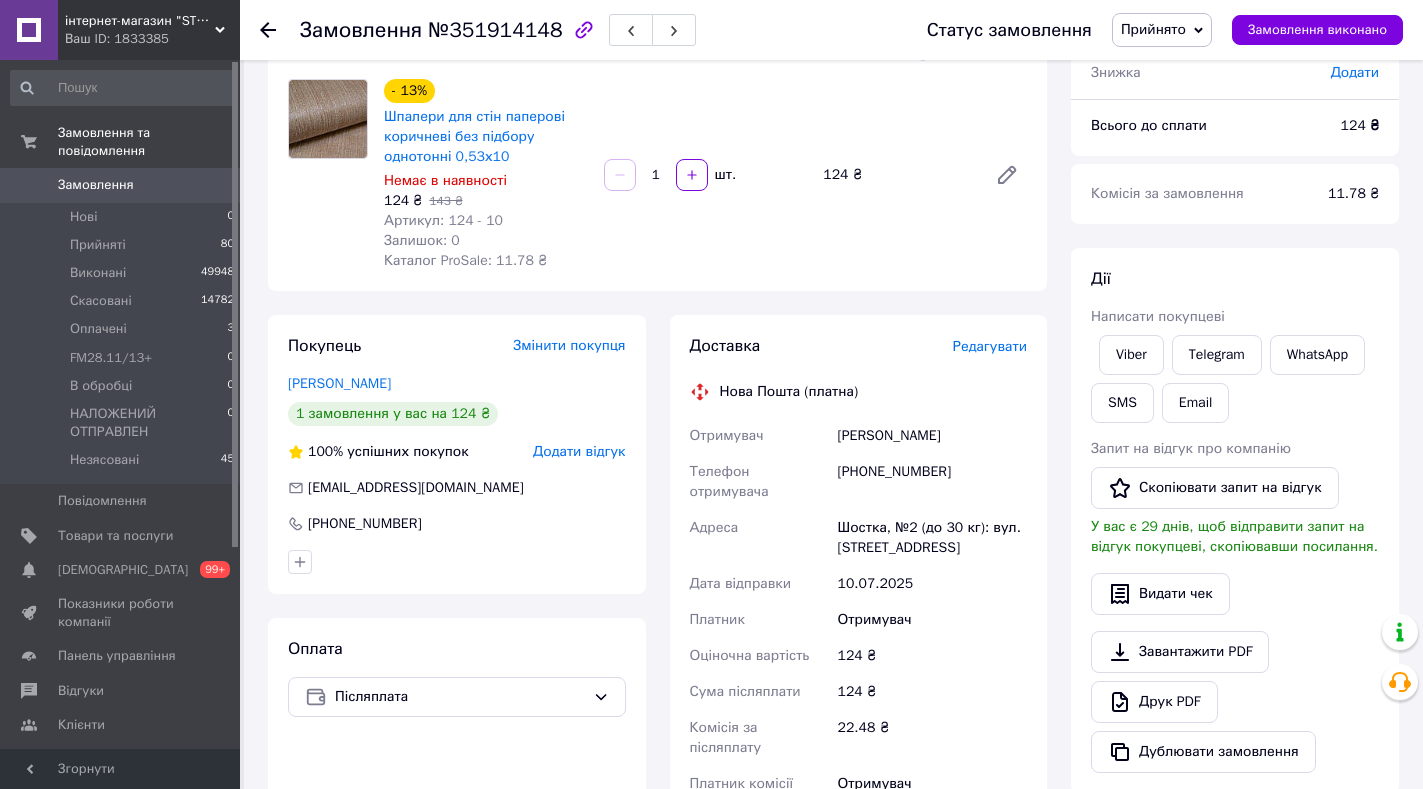 scroll, scrollTop: 644, scrollLeft: 0, axis: vertical 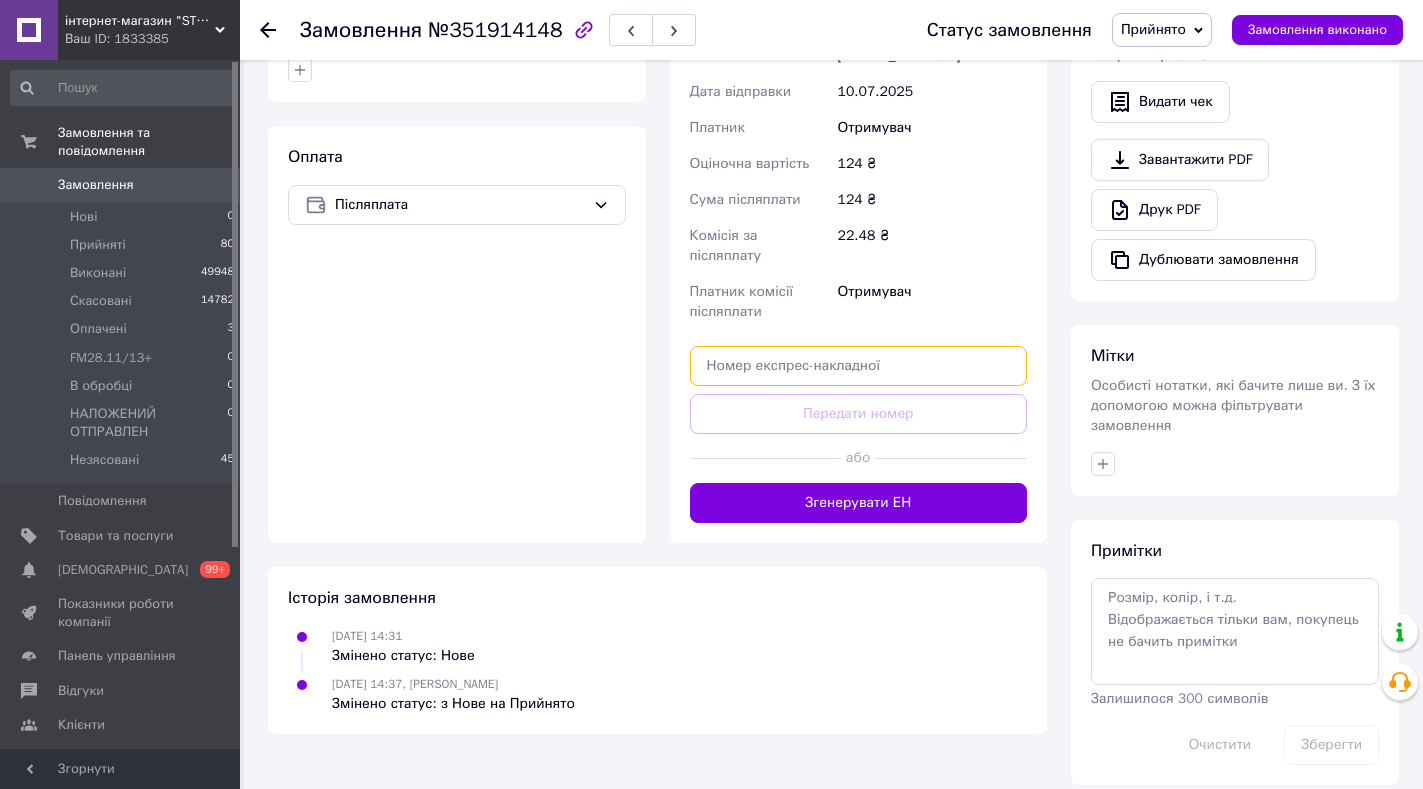 paste on "20400466182352" 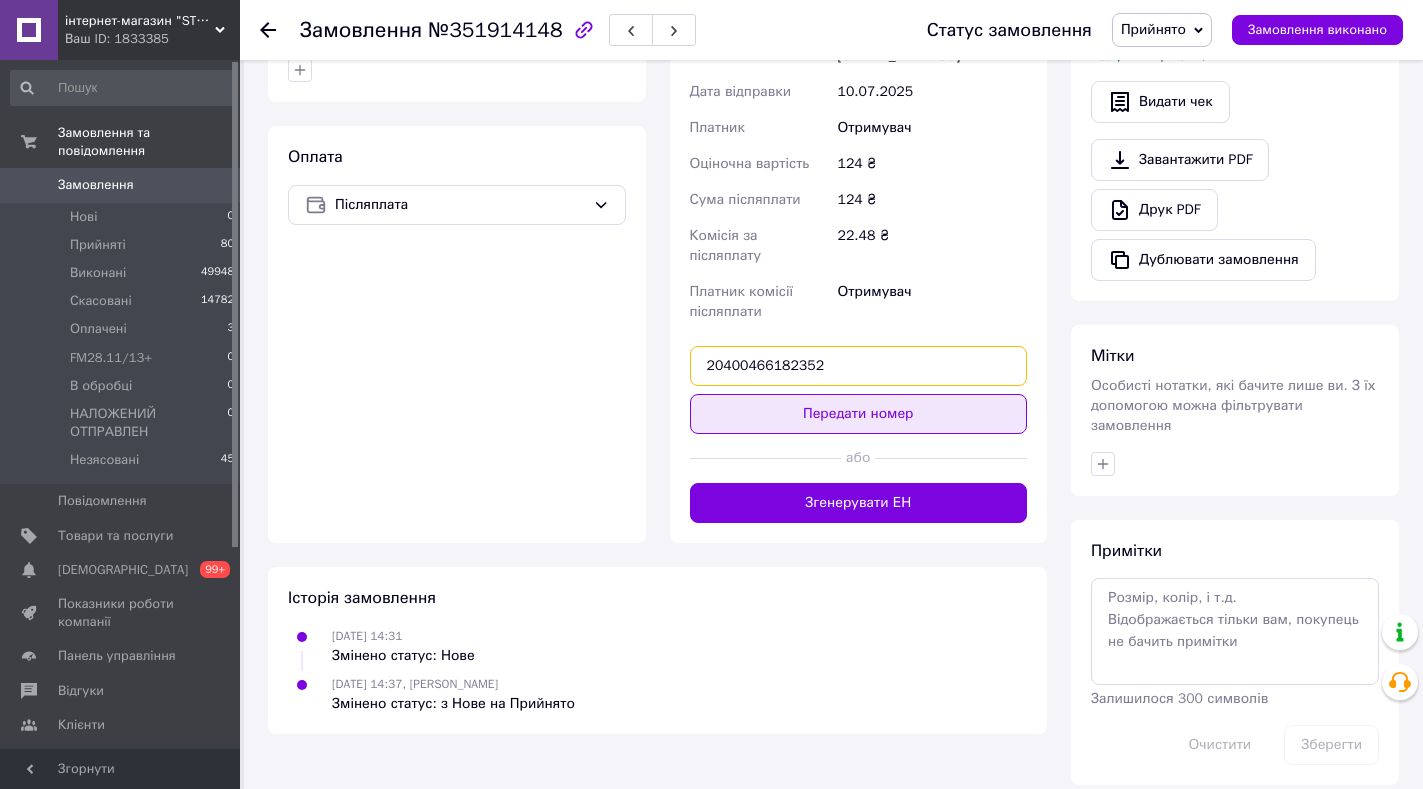 type on "20400466182352" 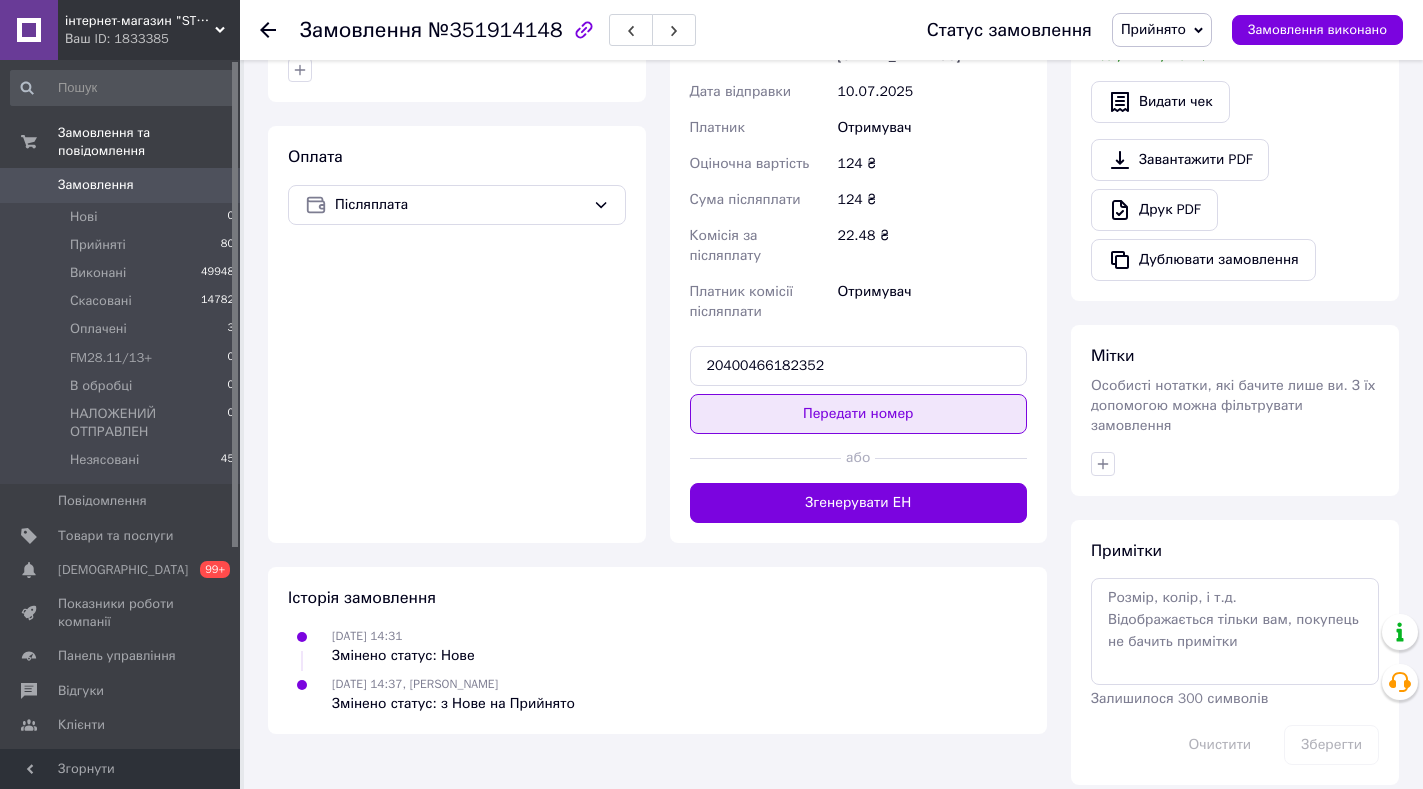 click on "Передати номер" at bounding box center (859, 414) 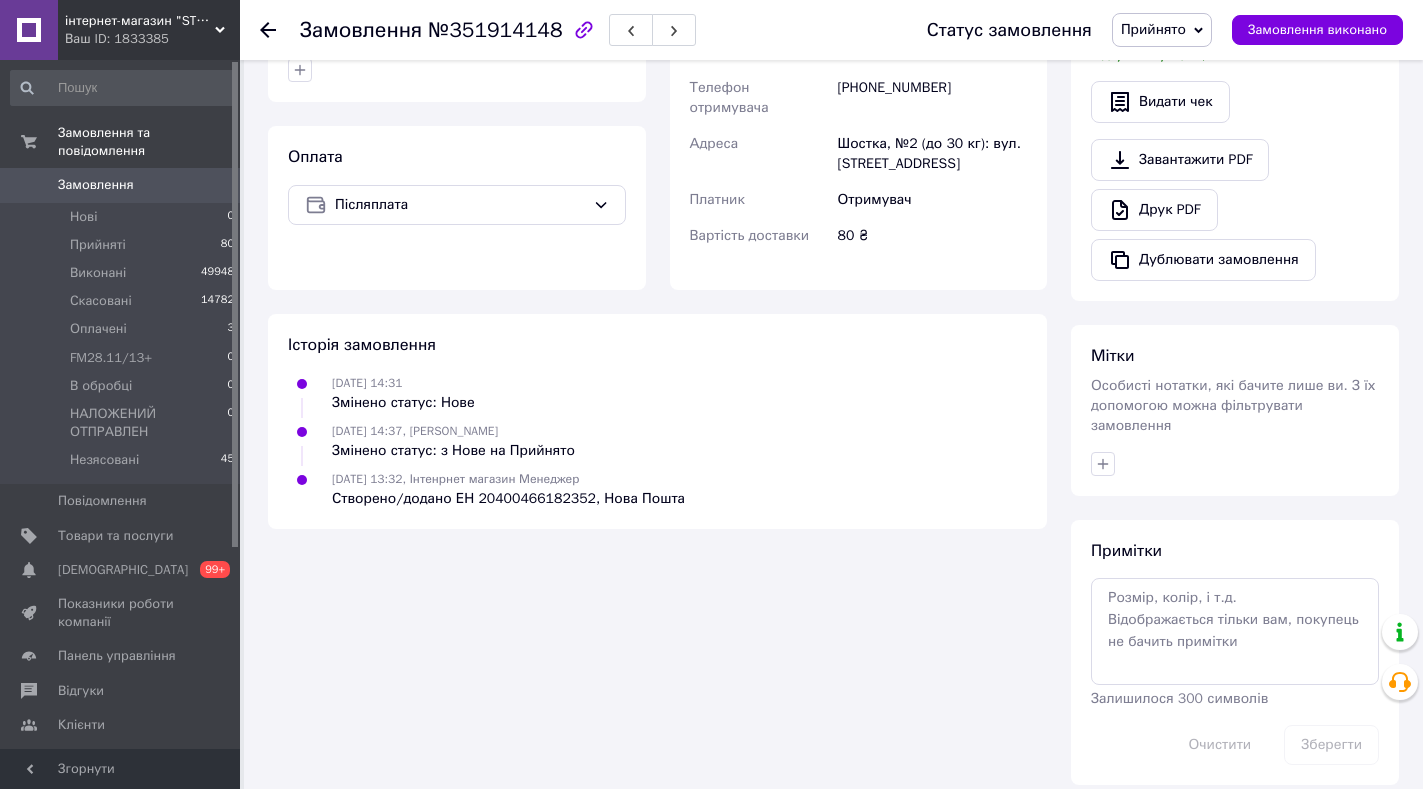 scroll, scrollTop: 144, scrollLeft: 0, axis: vertical 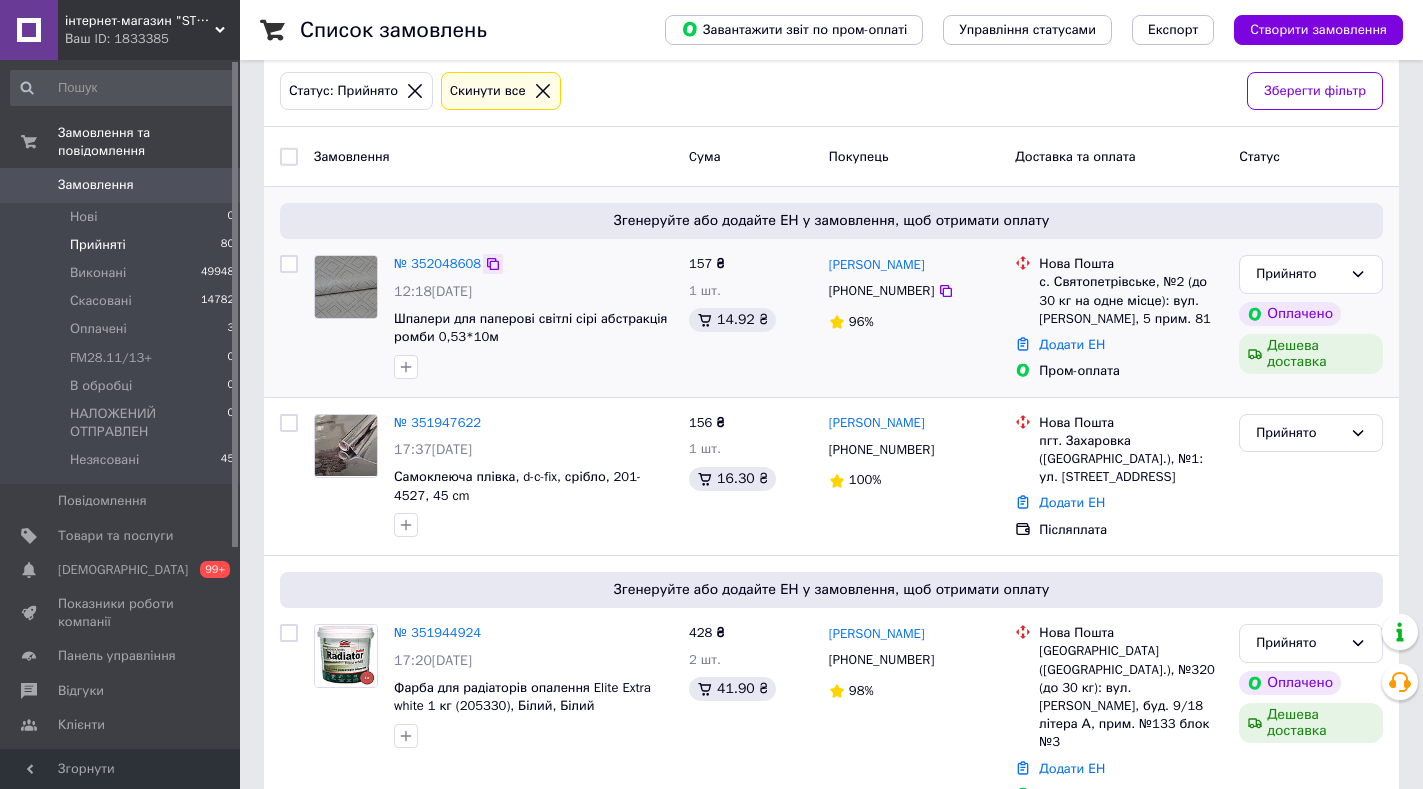 click 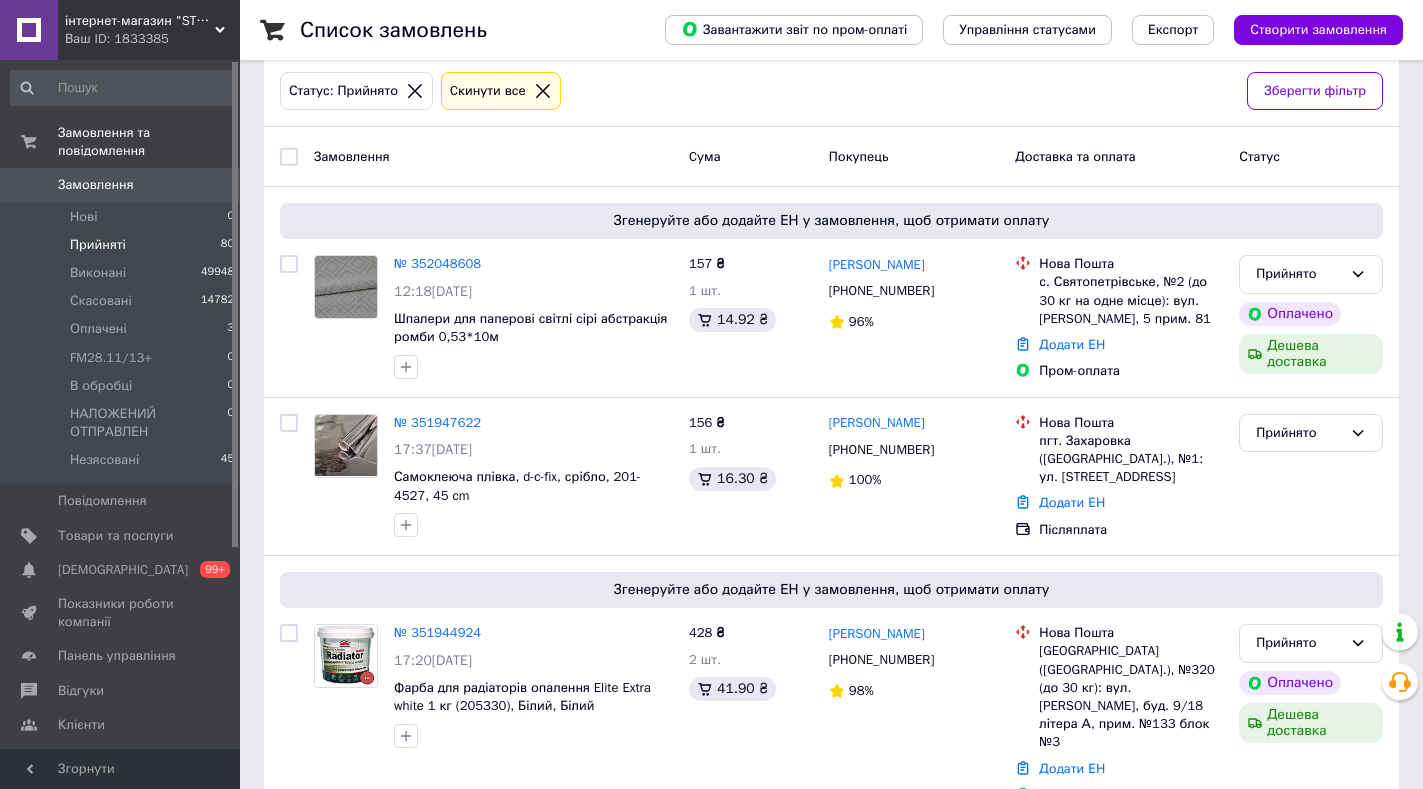scroll, scrollTop: 0, scrollLeft: 0, axis: both 